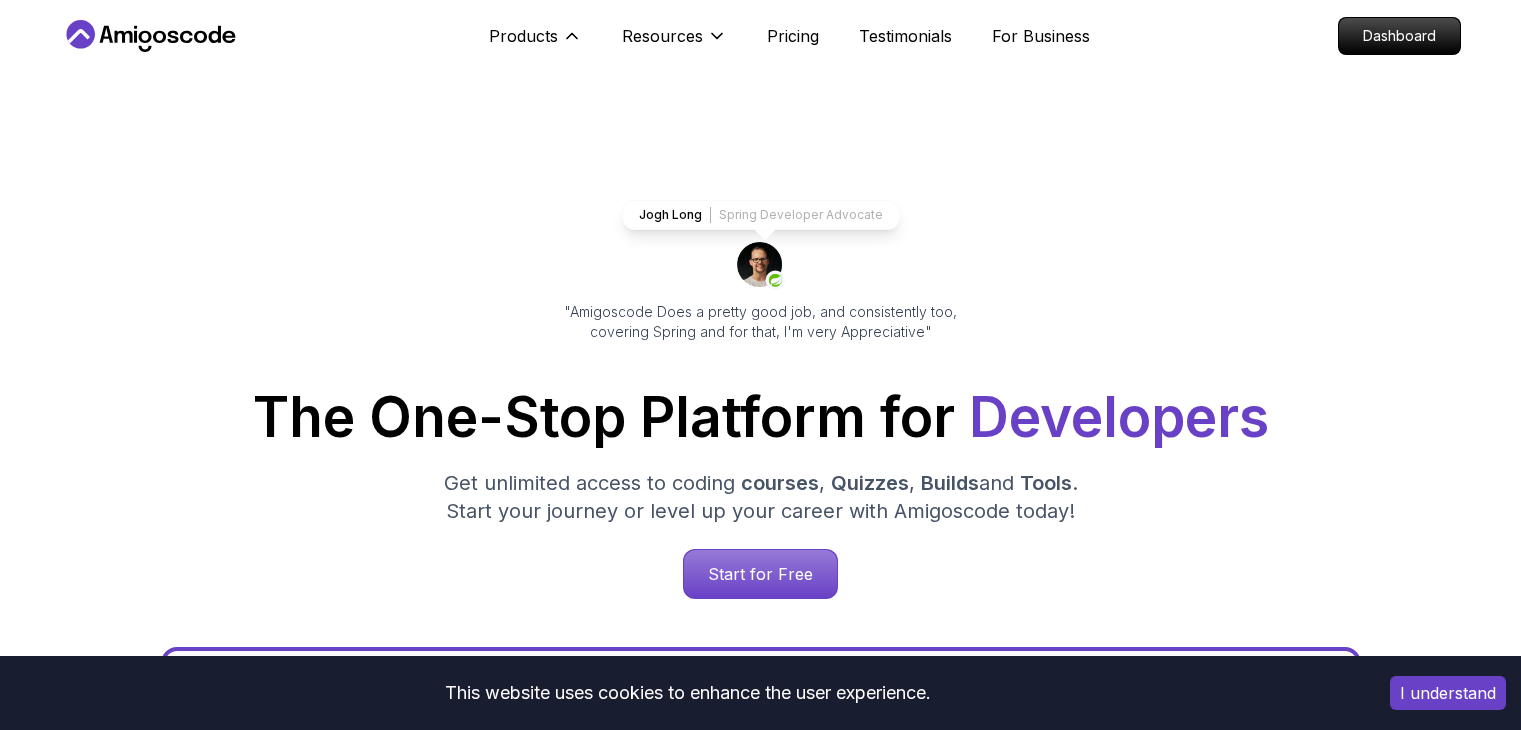 scroll, scrollTop: 0, scrollLeft: 0, axis: both 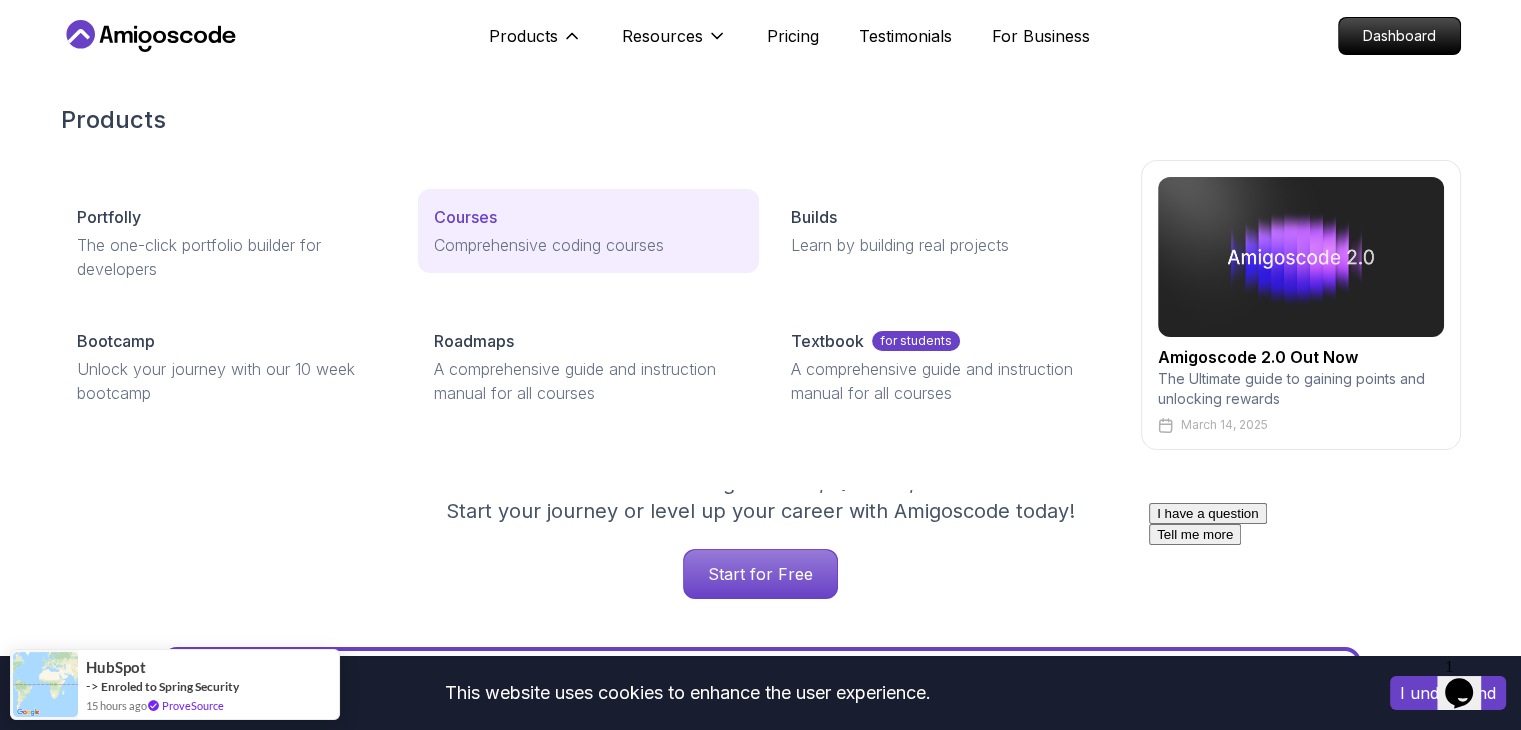 click on "Courses" at bounding box center (465, 217) 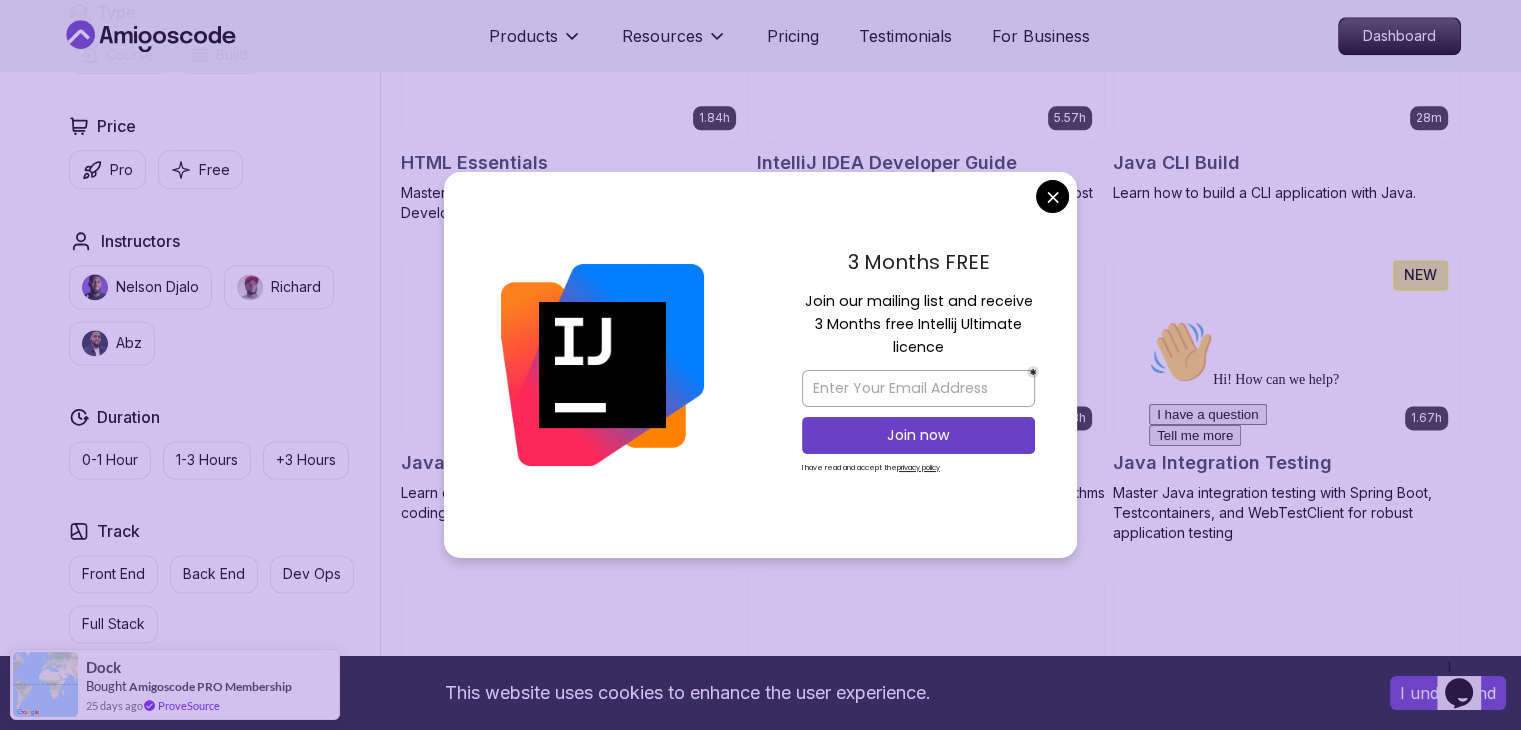 scroll, scrollTop: 2595, scrollLeft: 0, axis: vertical 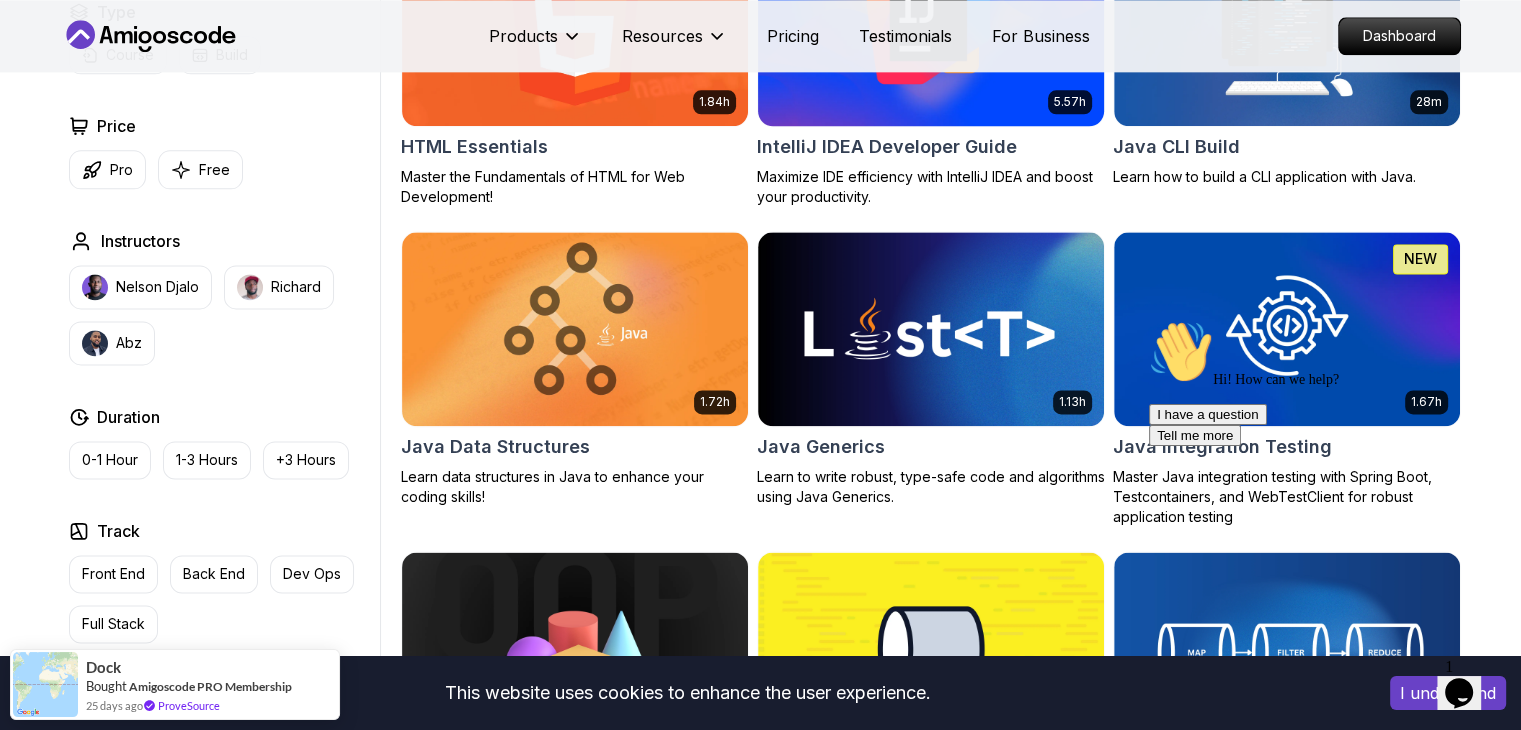click on "This website uses cookies to enhance the user experience. I understand Products Resources Pricing Testimonials For Business Dashboard Products Resources Pricing Testimonials For Business Dashboard All Courses Learn Java, Spring Boot, DevOps & More with Amigoscode Premium Courses Master in-demand skills like Java, Spring Boot, DevOps, React, and more through hands-on, expert-led courses. Advance your software development career with real-world projects and practical learning. Filters Filters Type Course Build Price Pro Free Instructors Nelson Djalo Richard Abz Duration 0-1 Hour 1-3 Hours +3 Hours Track Front End Back End Dev Ops Full Stack Level Junior Mid-level Senior 6.00h Linux Fundamentals Learn the fundamentals of Linux and how to use the command line 5.18h Advanced Spring Boot Dive deep into Spring Boot with our advanced course, designed to take your skills from intermediate to expert level. 3.30h Building APIs with Spring Boot 1.67h NEW Spring Boot for Beginners 6.65h NEW Spring Data JPA 2.41h 9.18h 54m" at bounding box center (760, 2380) 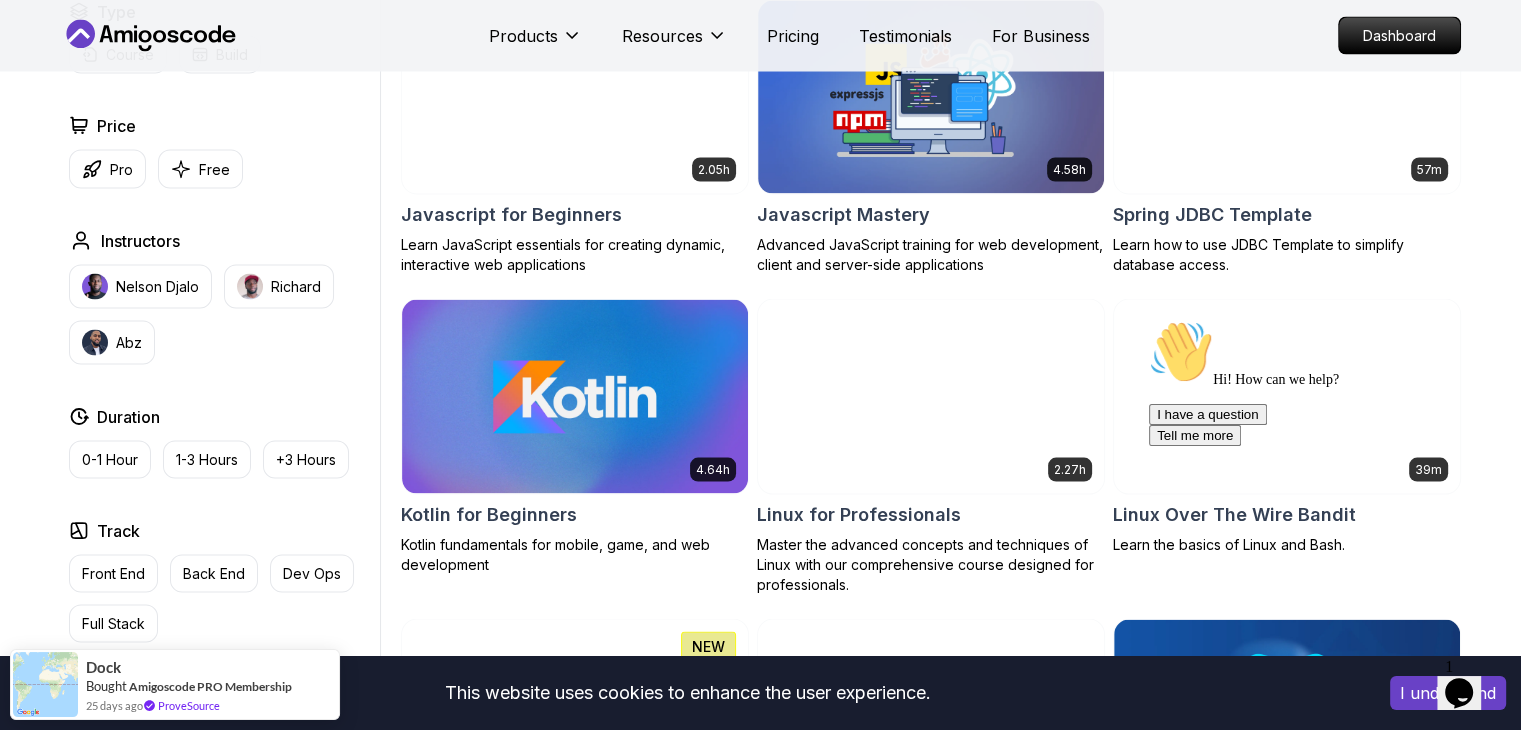 scroll, scrollTop: 3807, scrollLeft: 0, axis: vertical 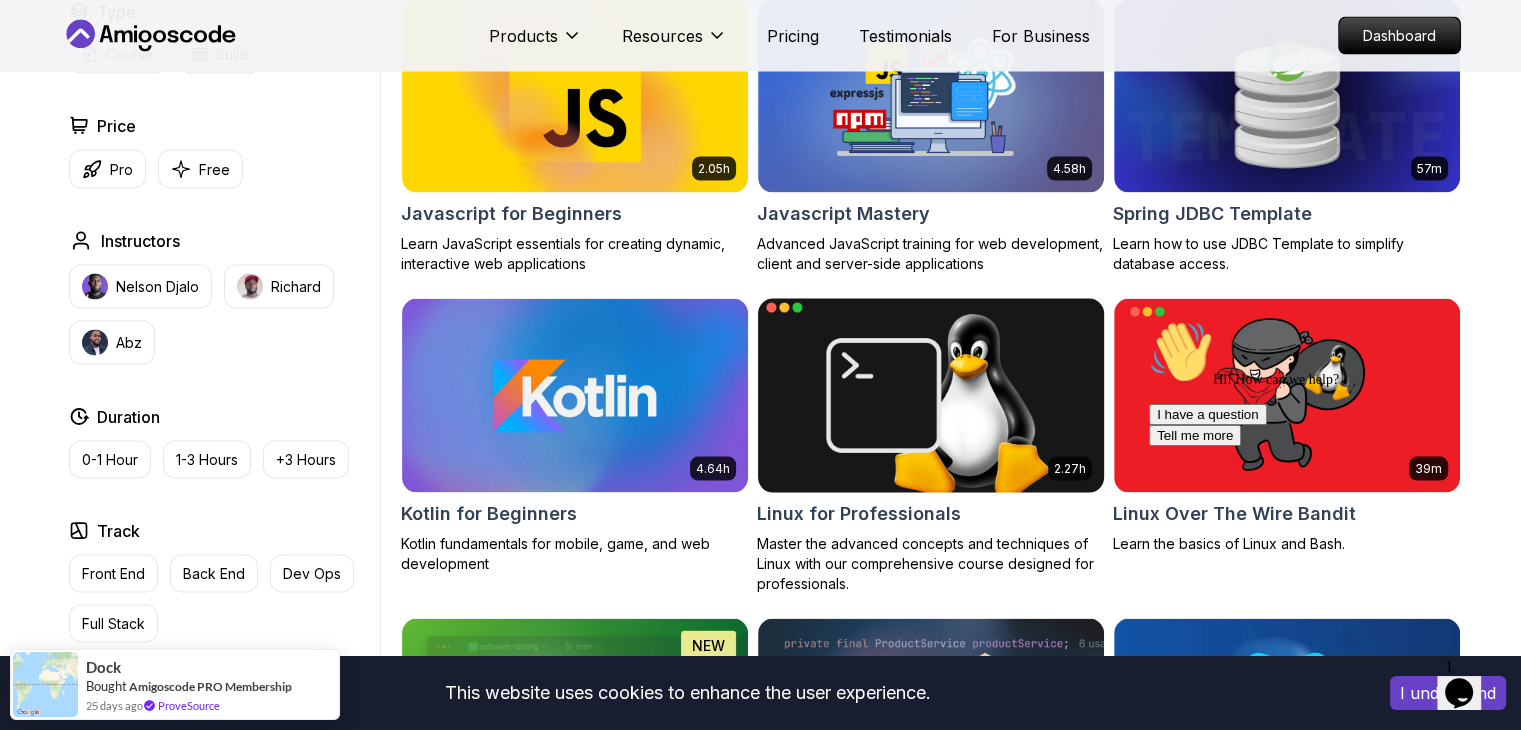 click at bounding box center (930, 395) 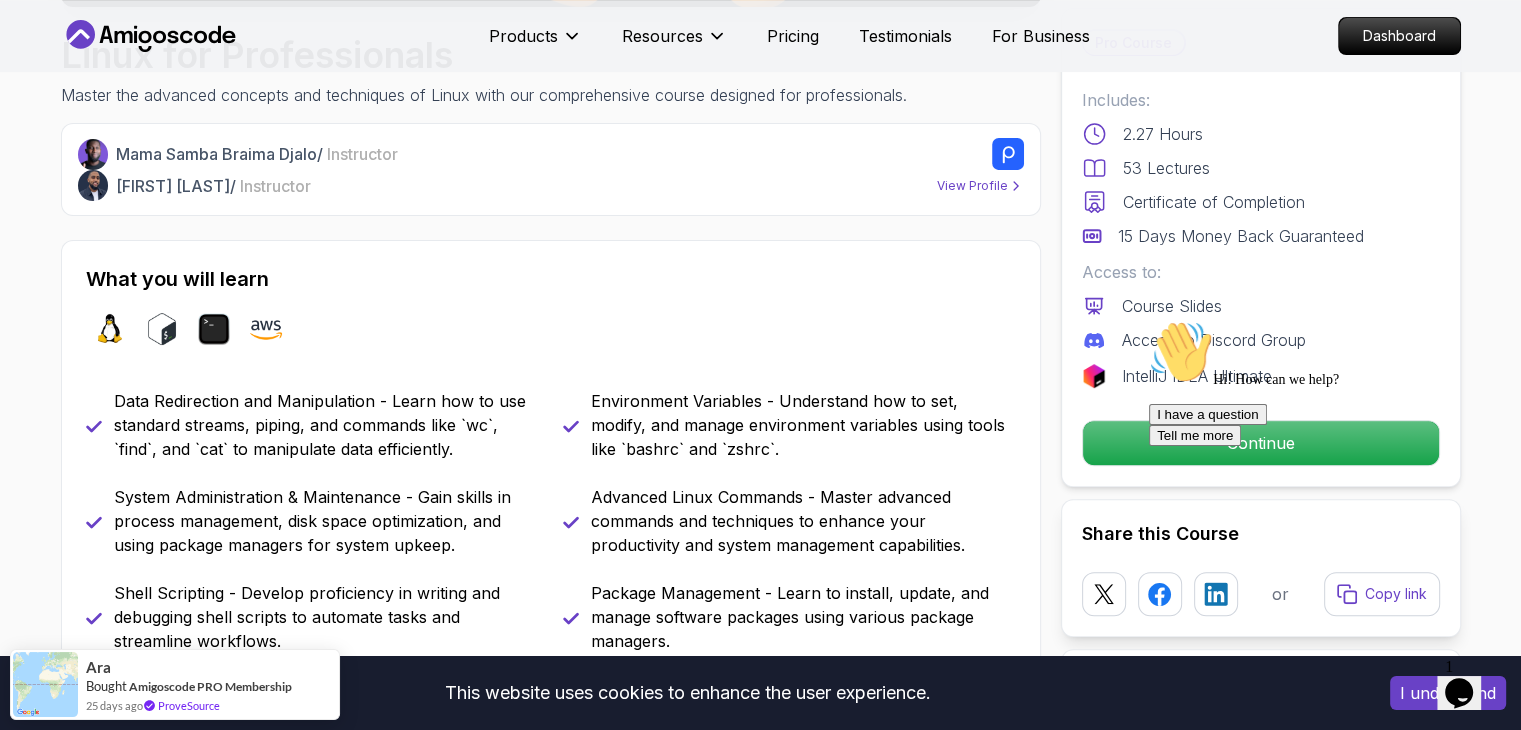 scroll, scrollTop: 694, scrollLeft: 0, axis: vertical 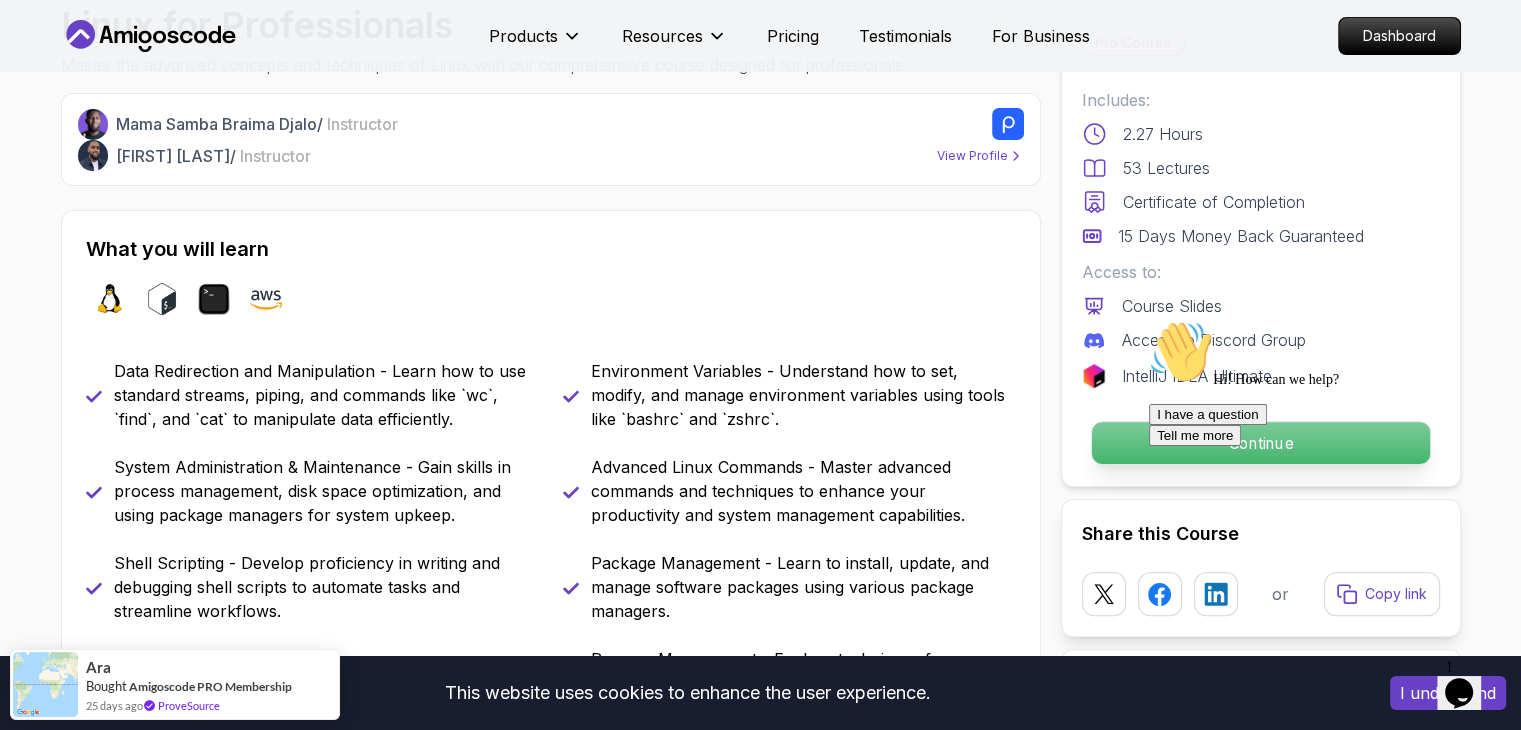 click on "Continue" at bounding box center [1260, 443] 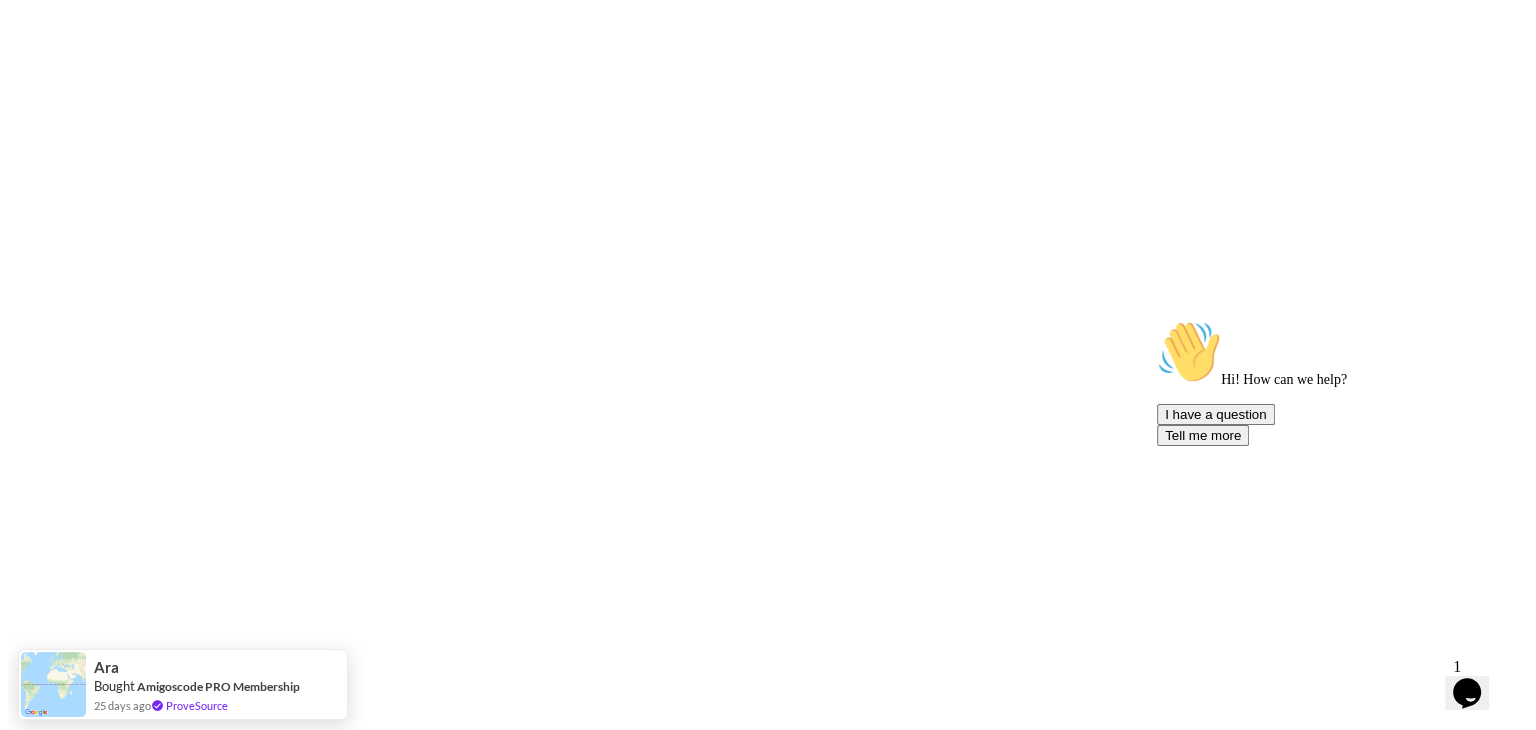 scroll, scrollTop: 0, scrollLeft: 0, axis: both 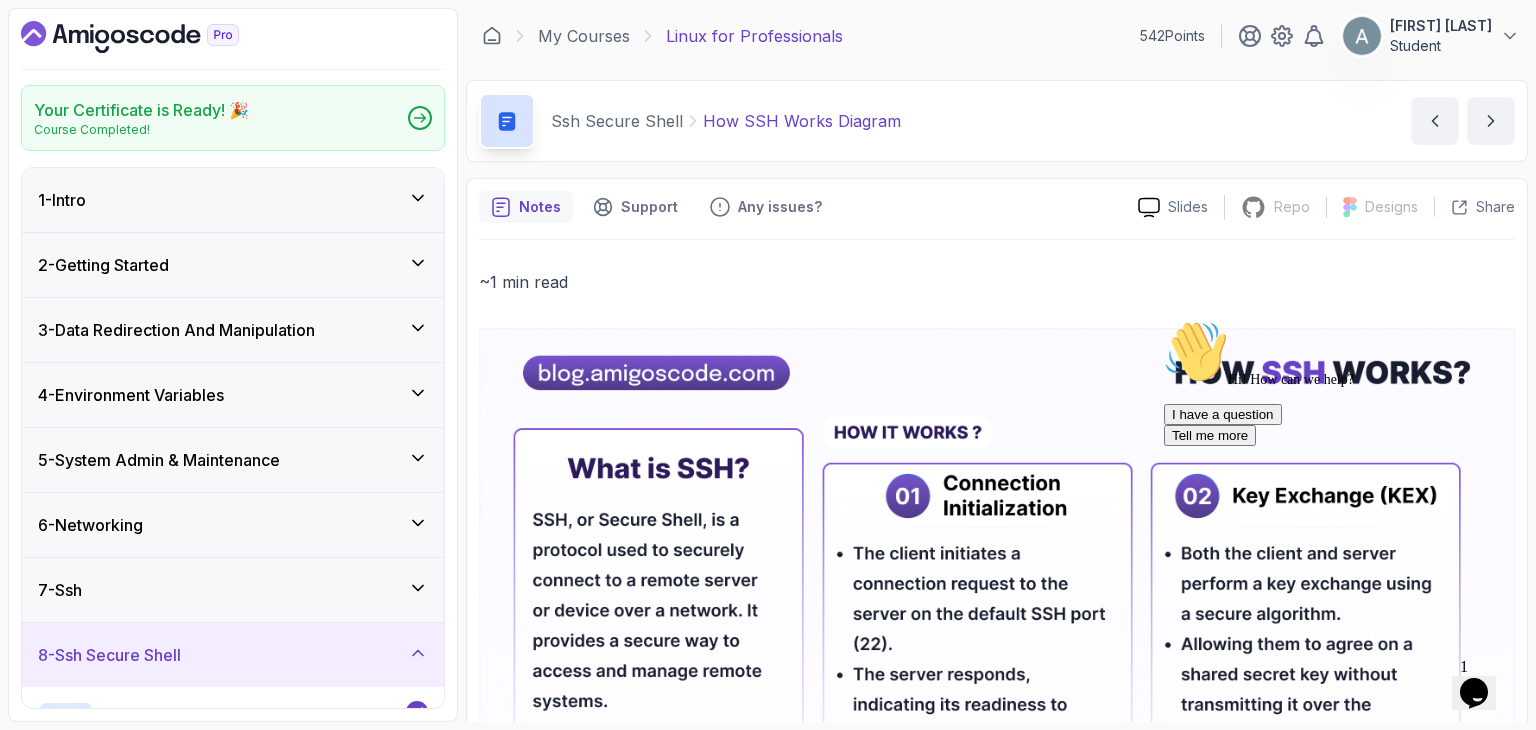 click on "1  -  Intro" at bounding box center (233, 200) 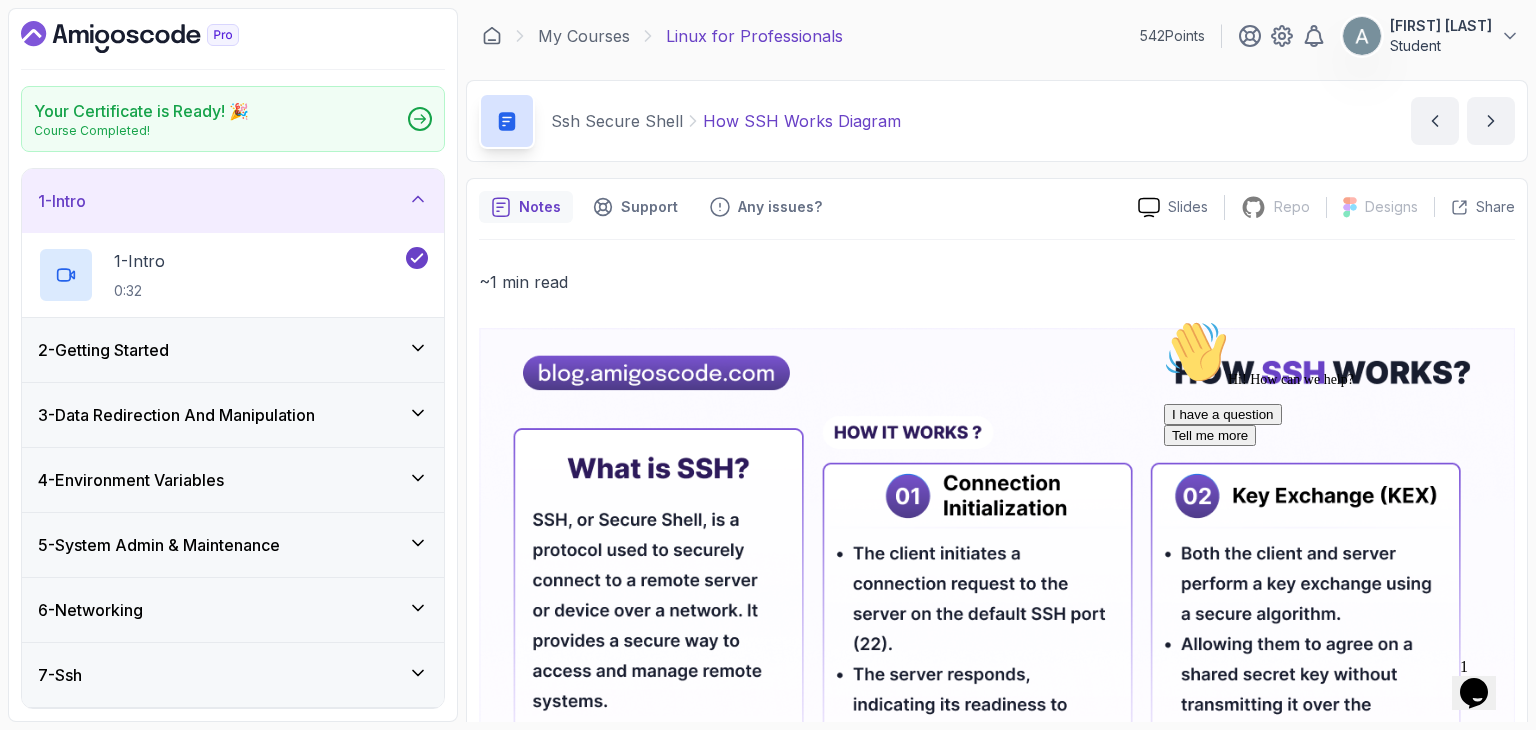 click on "2  -  Getting Started" at bounding box center [233, 350] 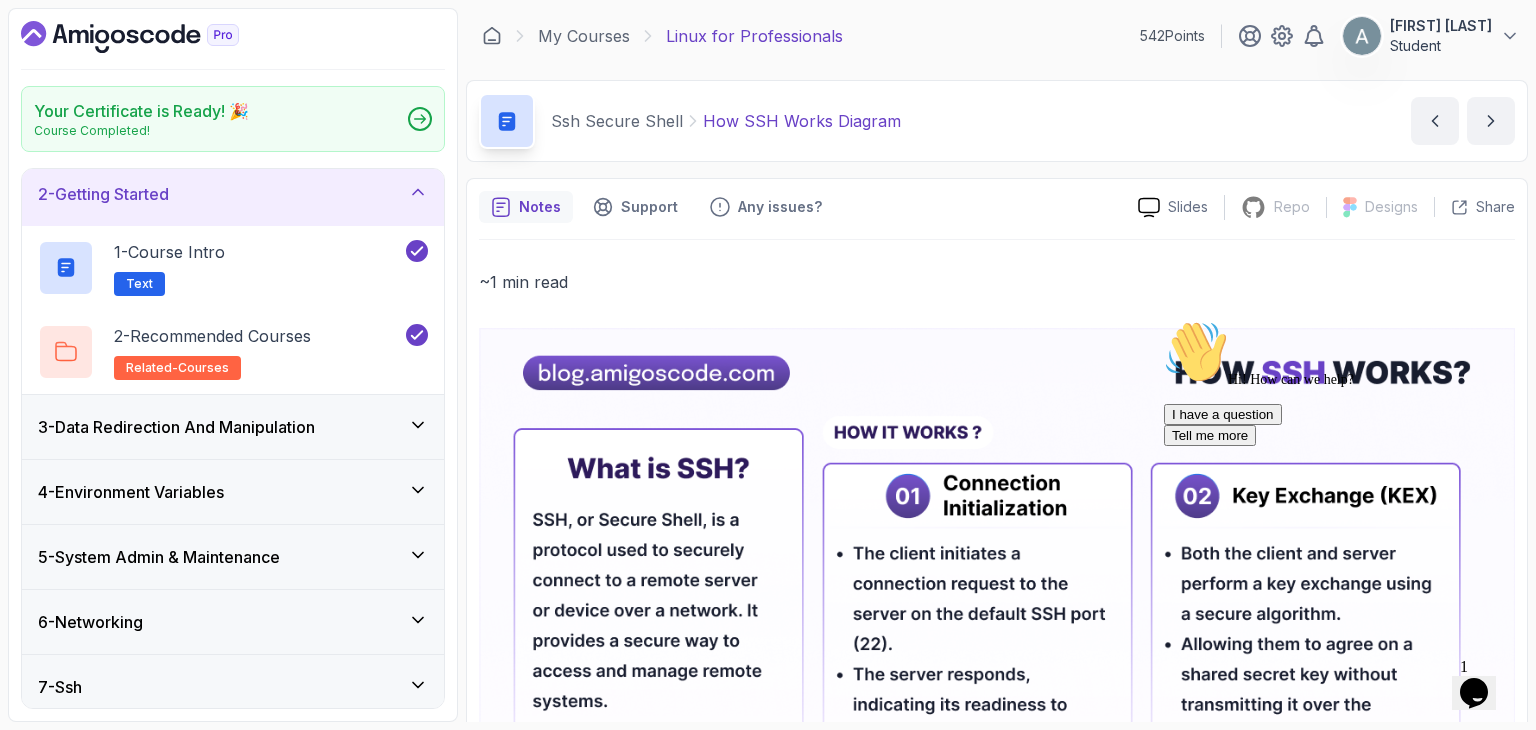 scroll, scrollTop: 75, scrollLeft: 0, axis: vertical 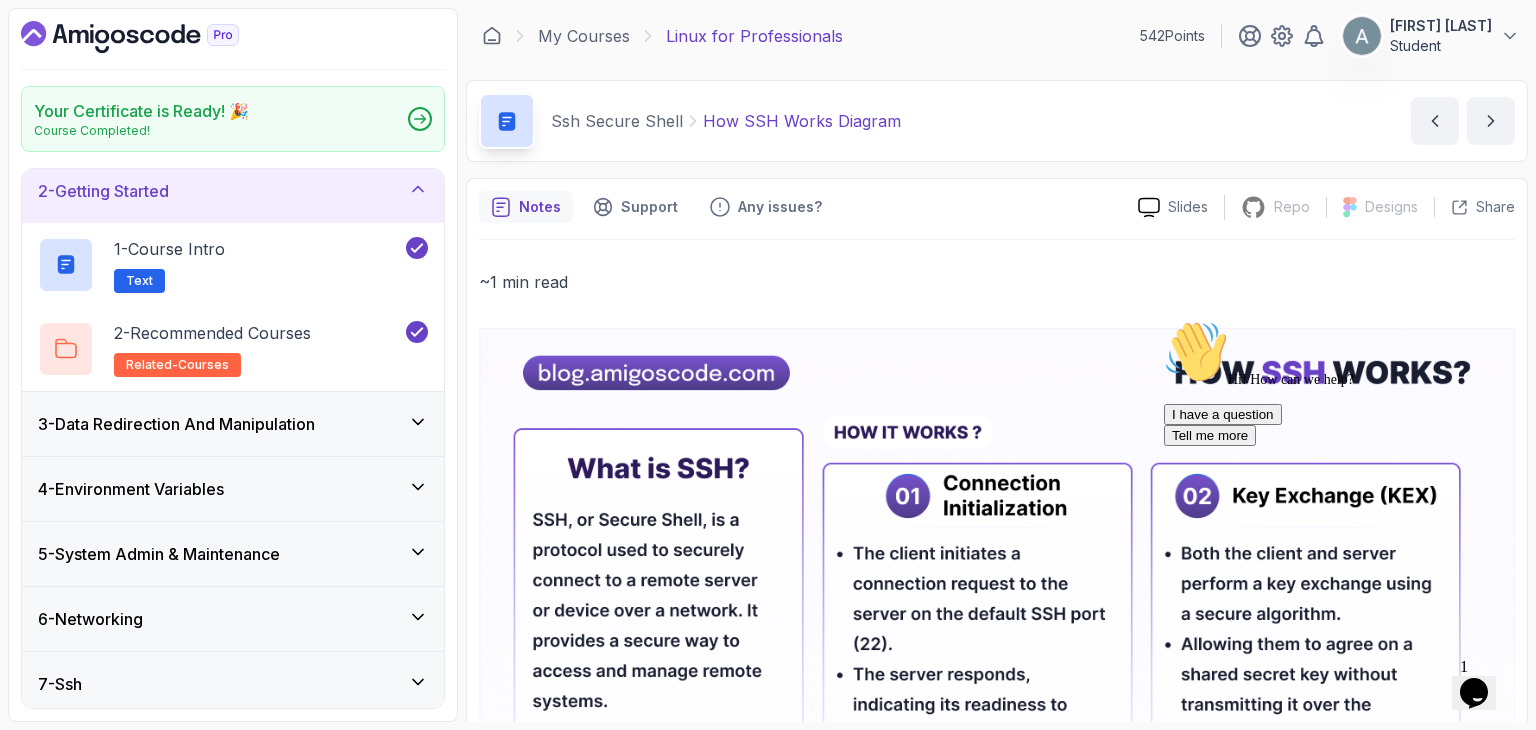 click on "3  -  Data Redirection And Manipulation" at bounding box center [233, 424] 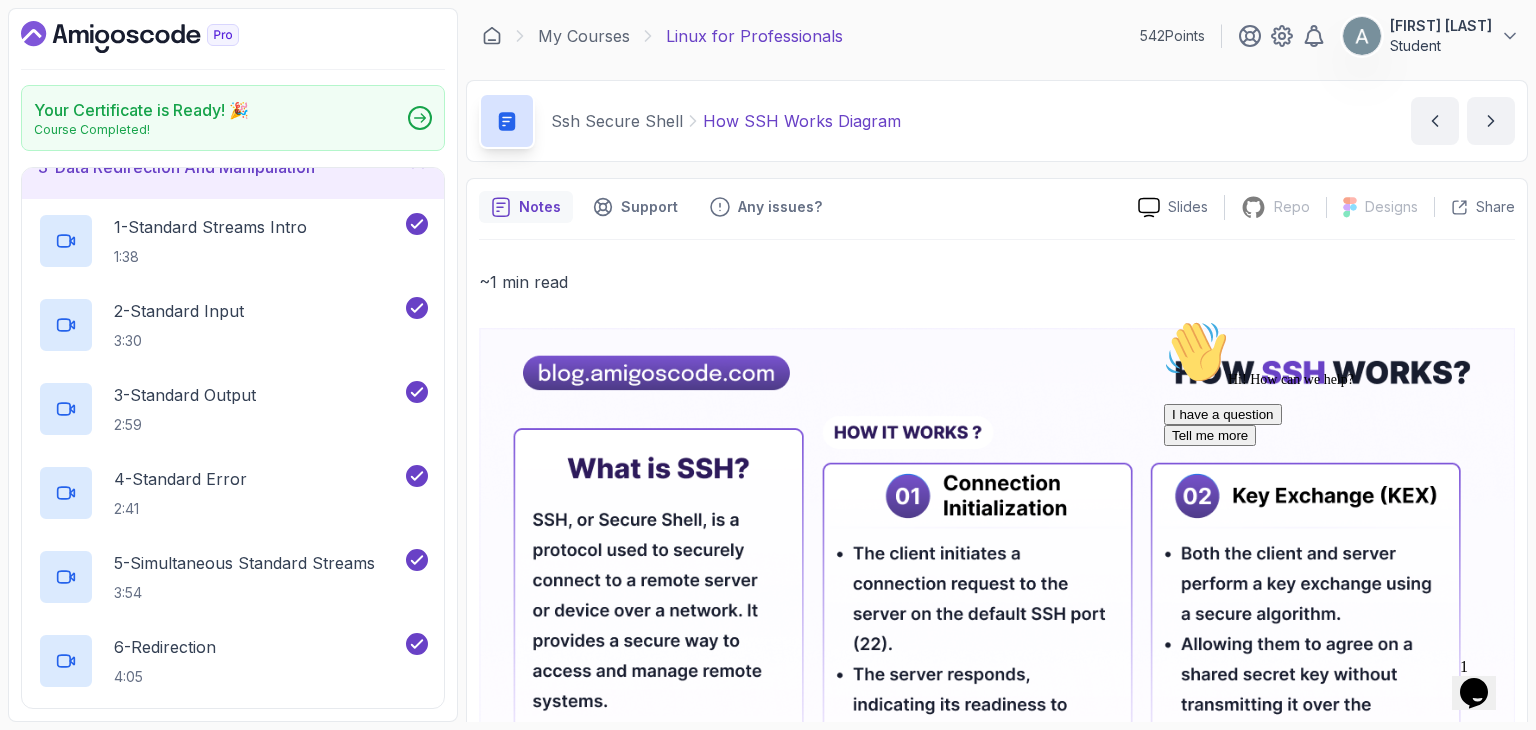 scroll, scrollTop: 0, scrollLeft: 0, axis: both 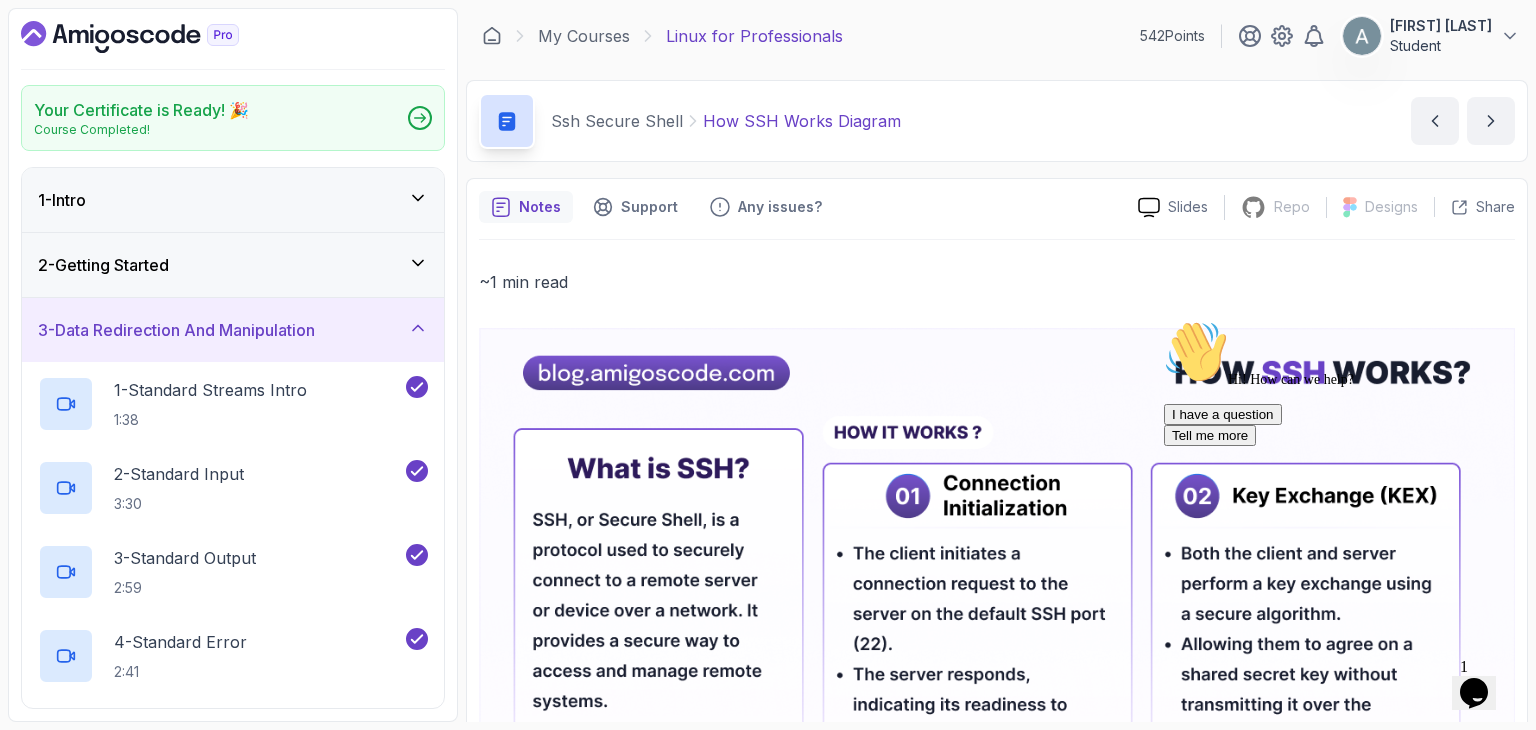click on "3  -  Data Redirection And Manipulation" at bounding box center [233, 330] 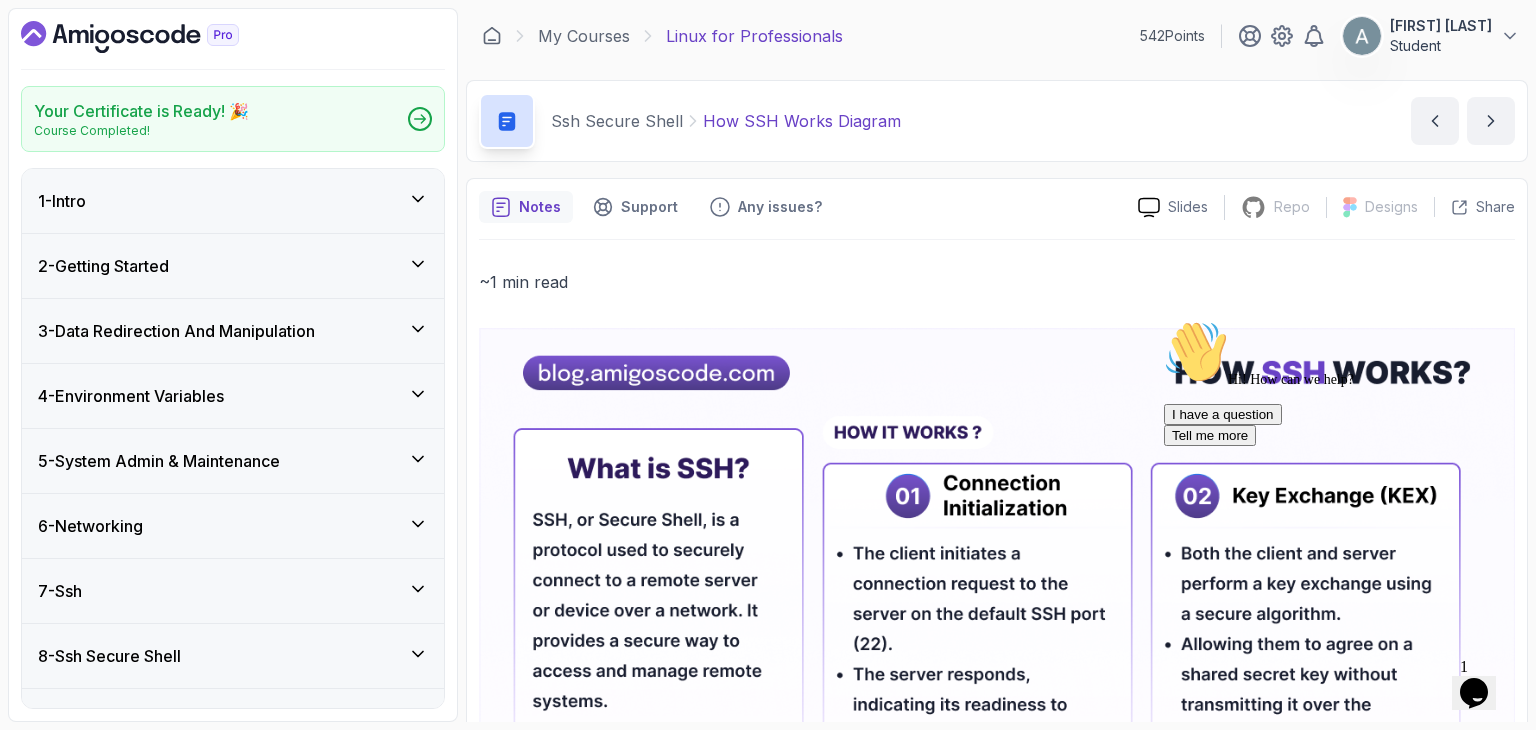 scroll, scrollTop: 42, scrollLeft: 0, axis: vertical 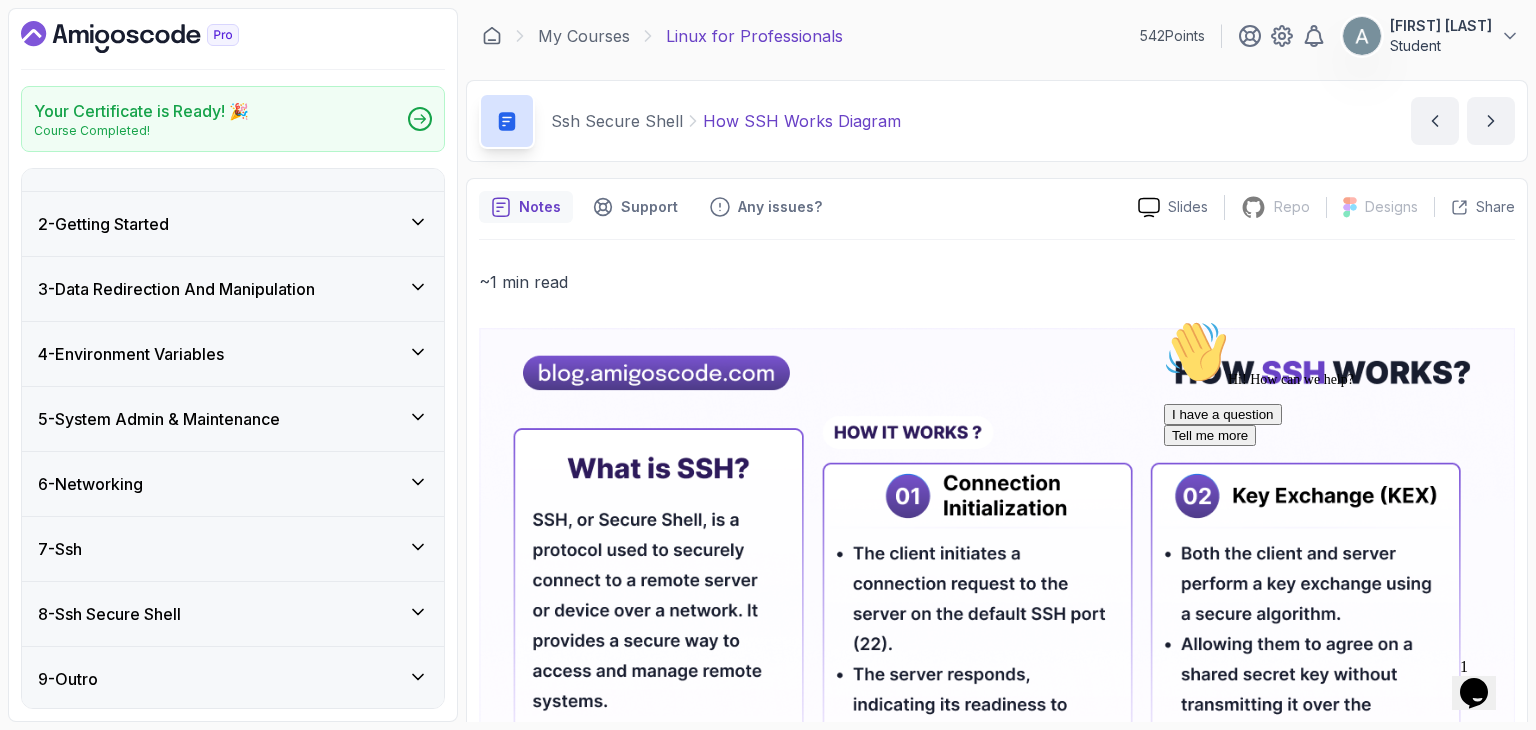click on "9  -  Outro" at bounding box center [233, 679] 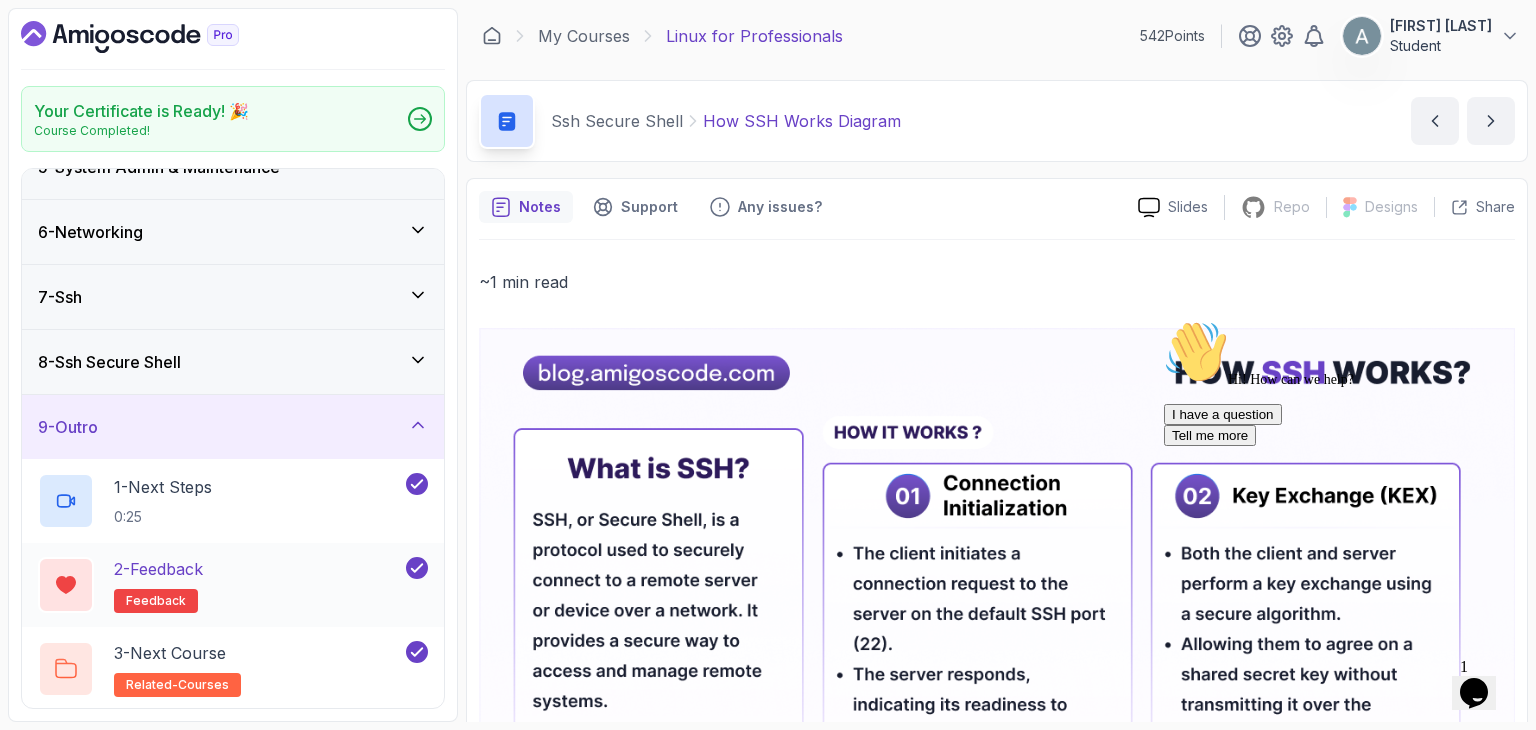 scroll, scrollTop: 0, scrollLeft: 0, axis: both 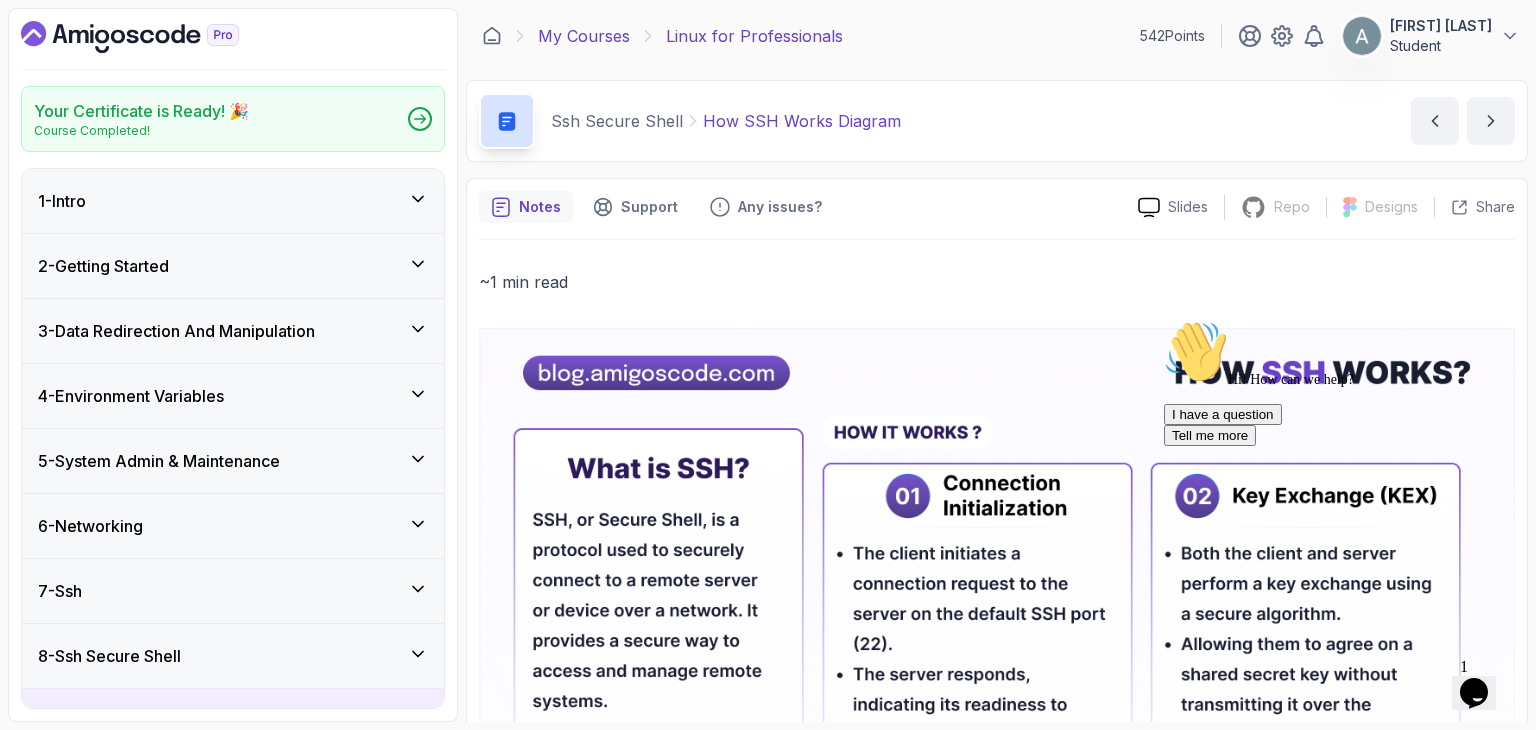 click on "My Courses" at bounding box center (584, 36) 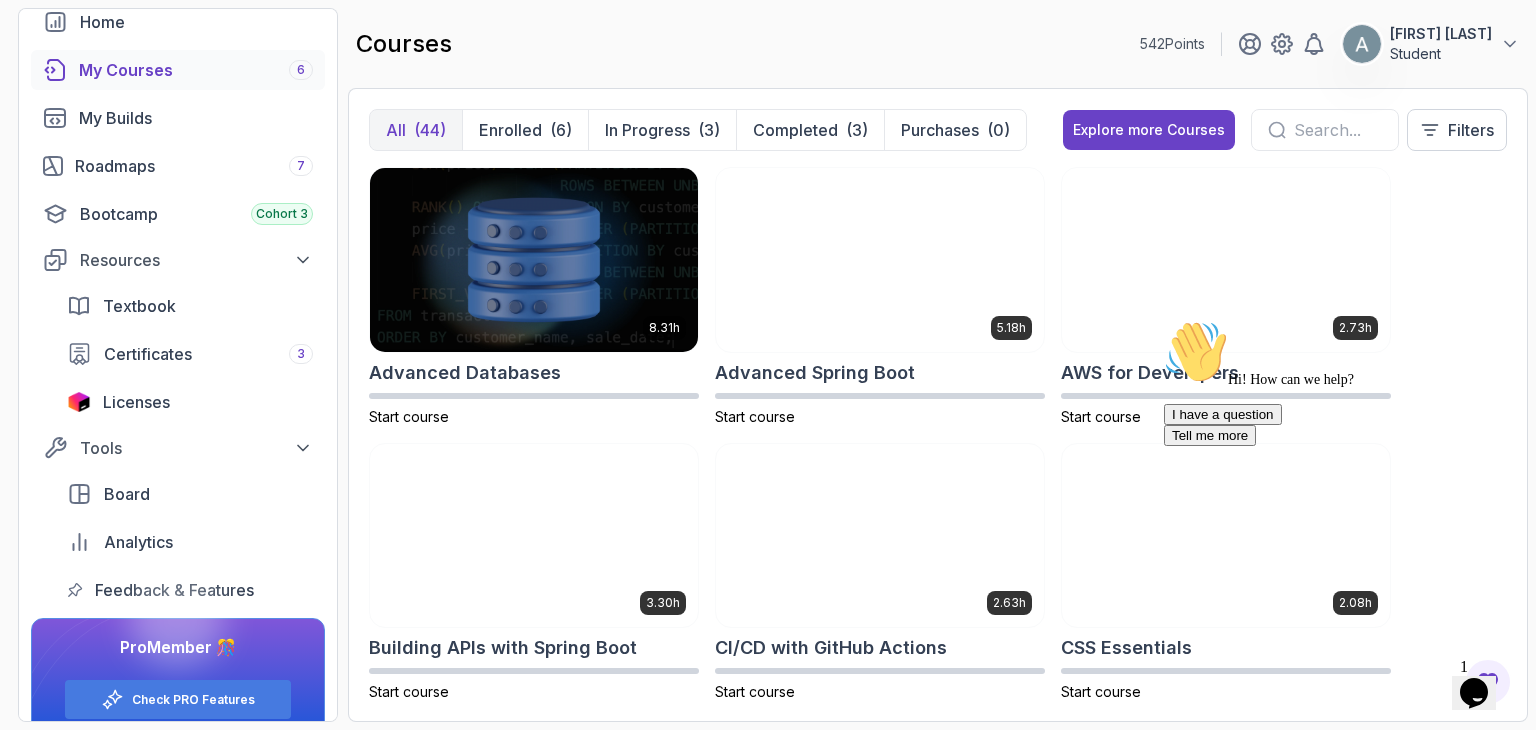 scroll, scrollTop: 110, scrollLeft: 0, axis: vertical 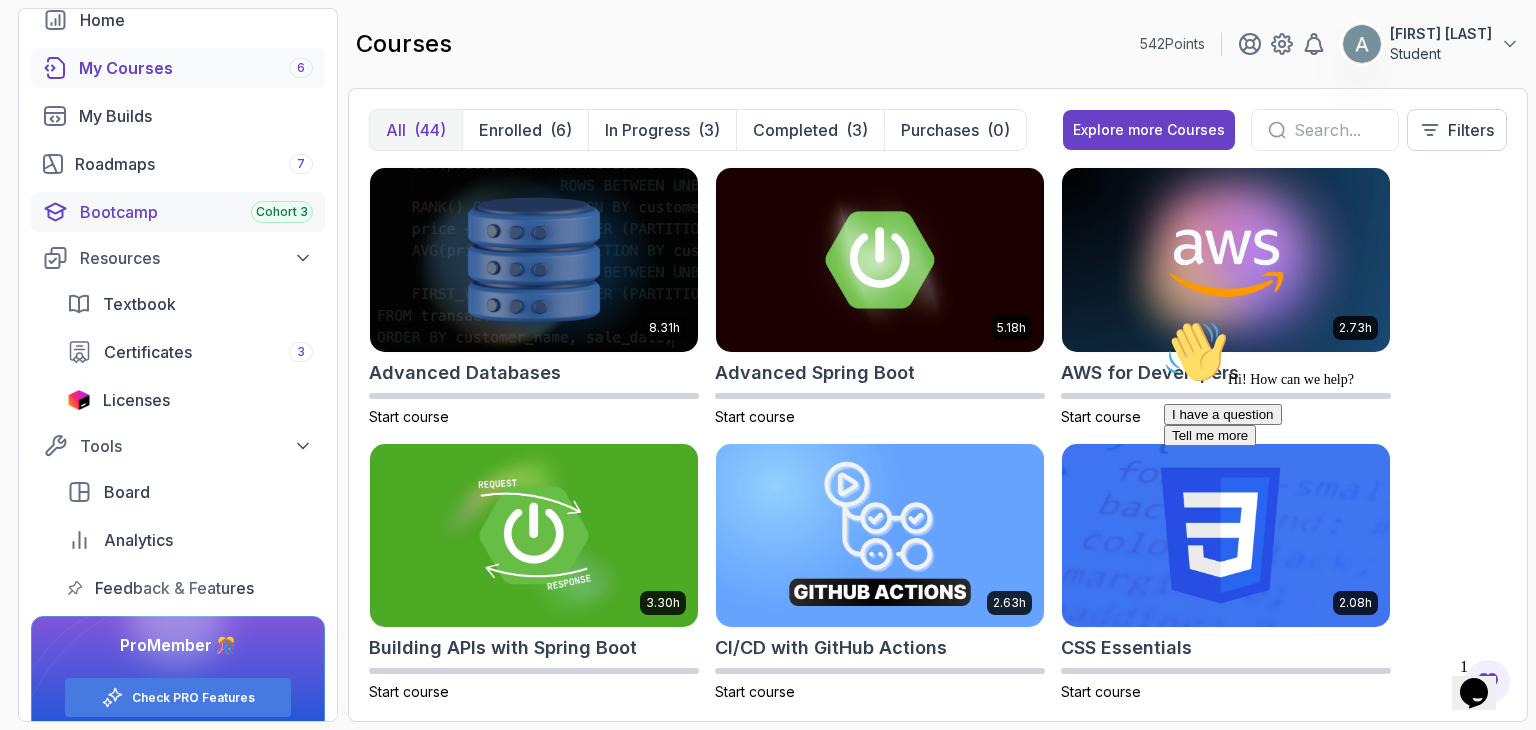 click on "Bootcamp Cohort 3" at bounding box center [196, 212] 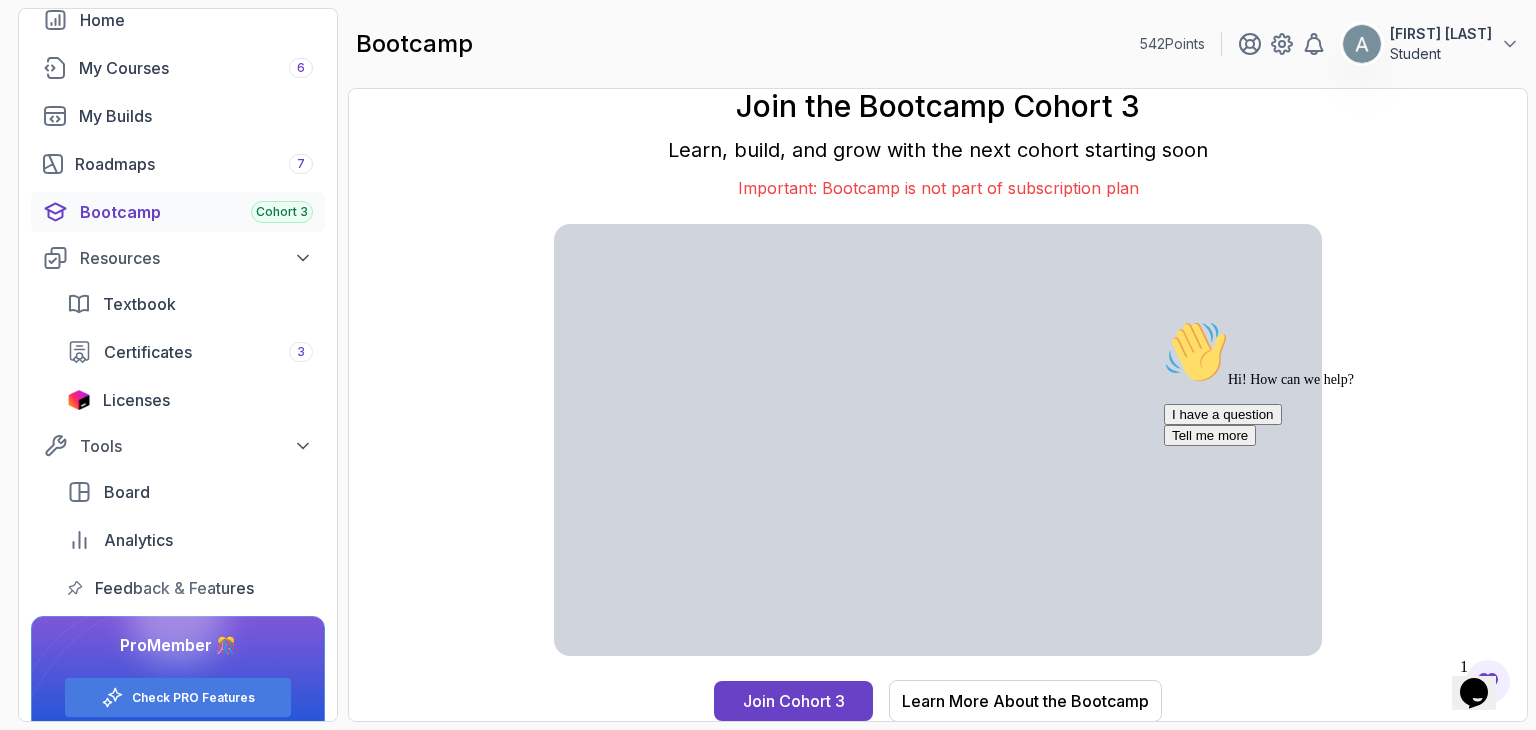 scroll, scrollTop: 0, scrollLeft: 0, axis: both 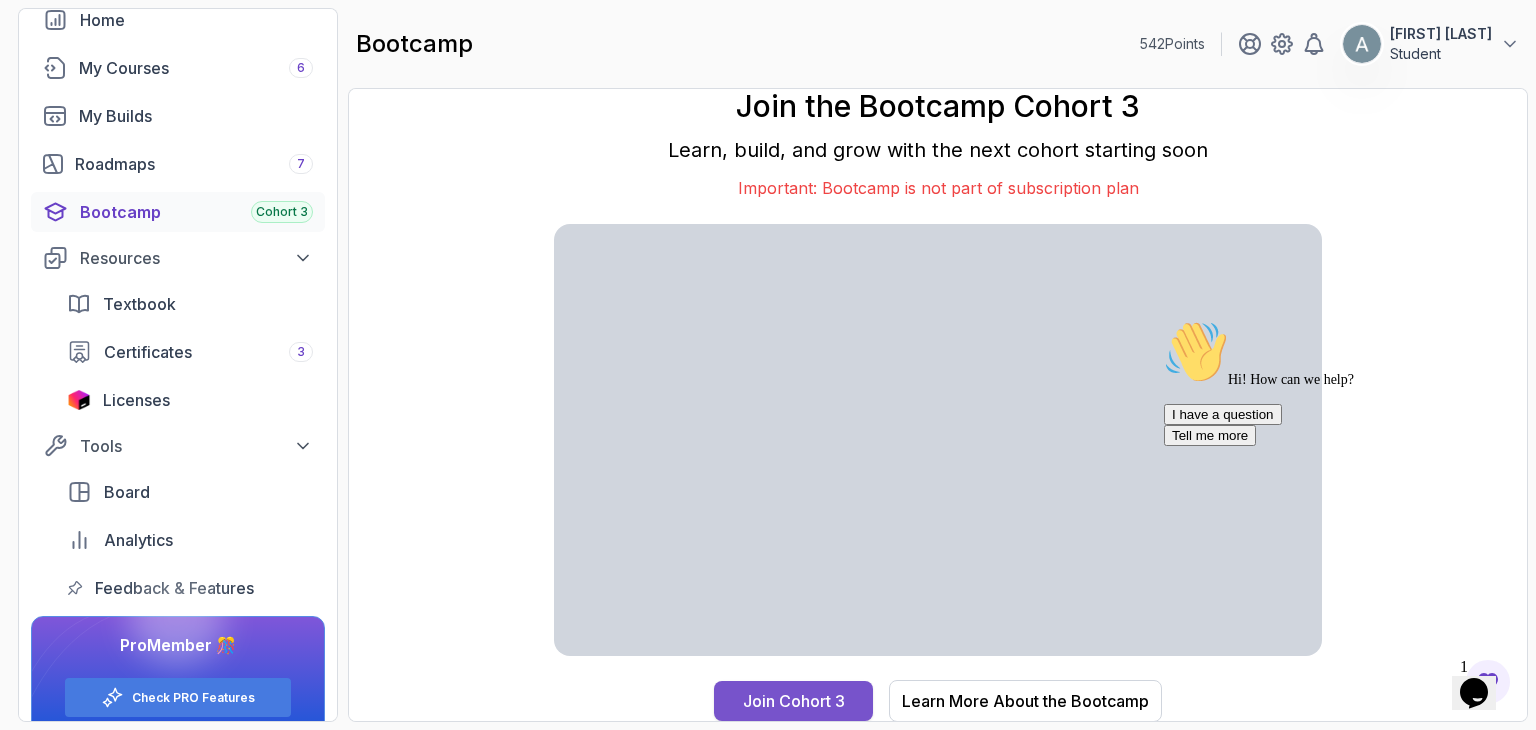 click on "Join Cohort 3" at bounding box center [794, 701] 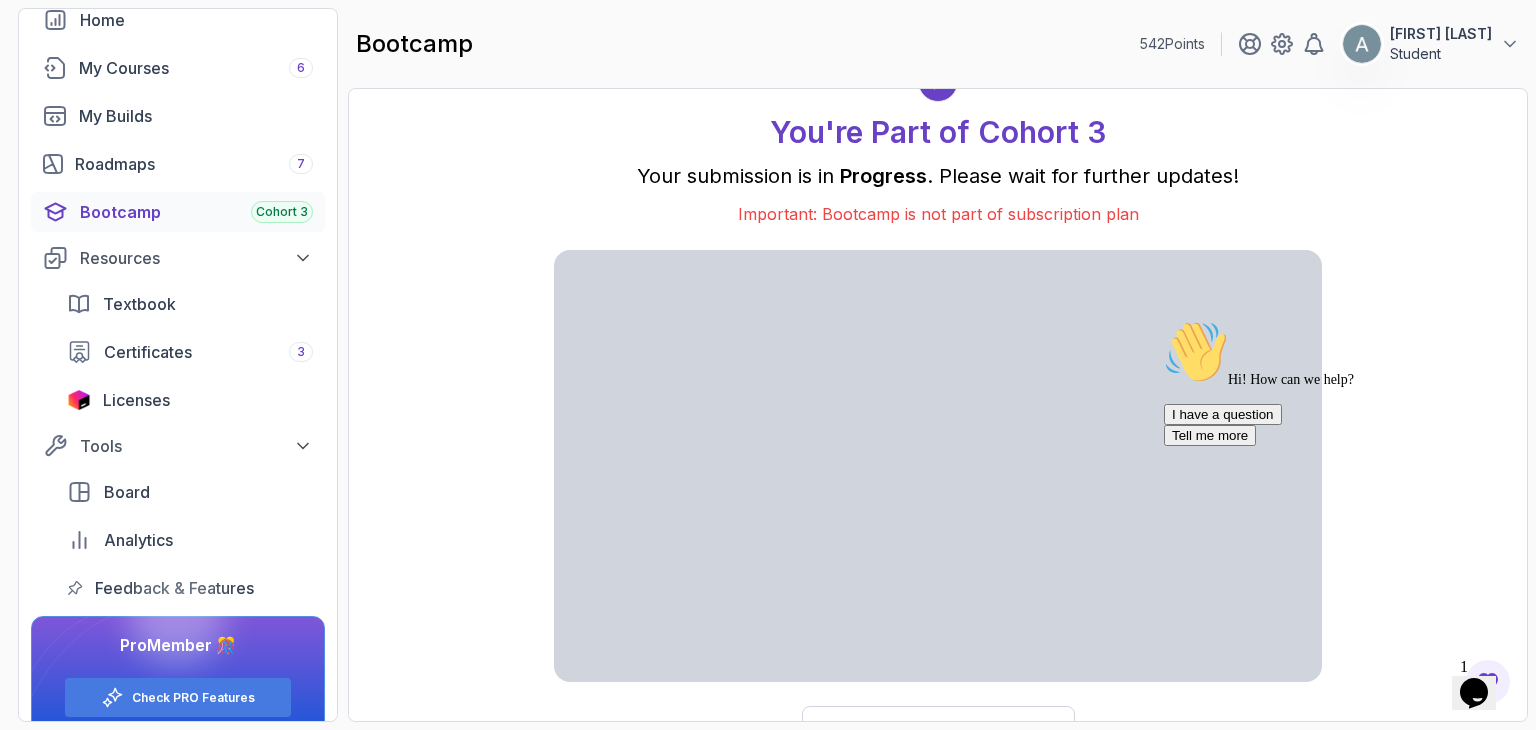 scroll, scrollTop: 27, scrollLeft: 0, axis: vertical 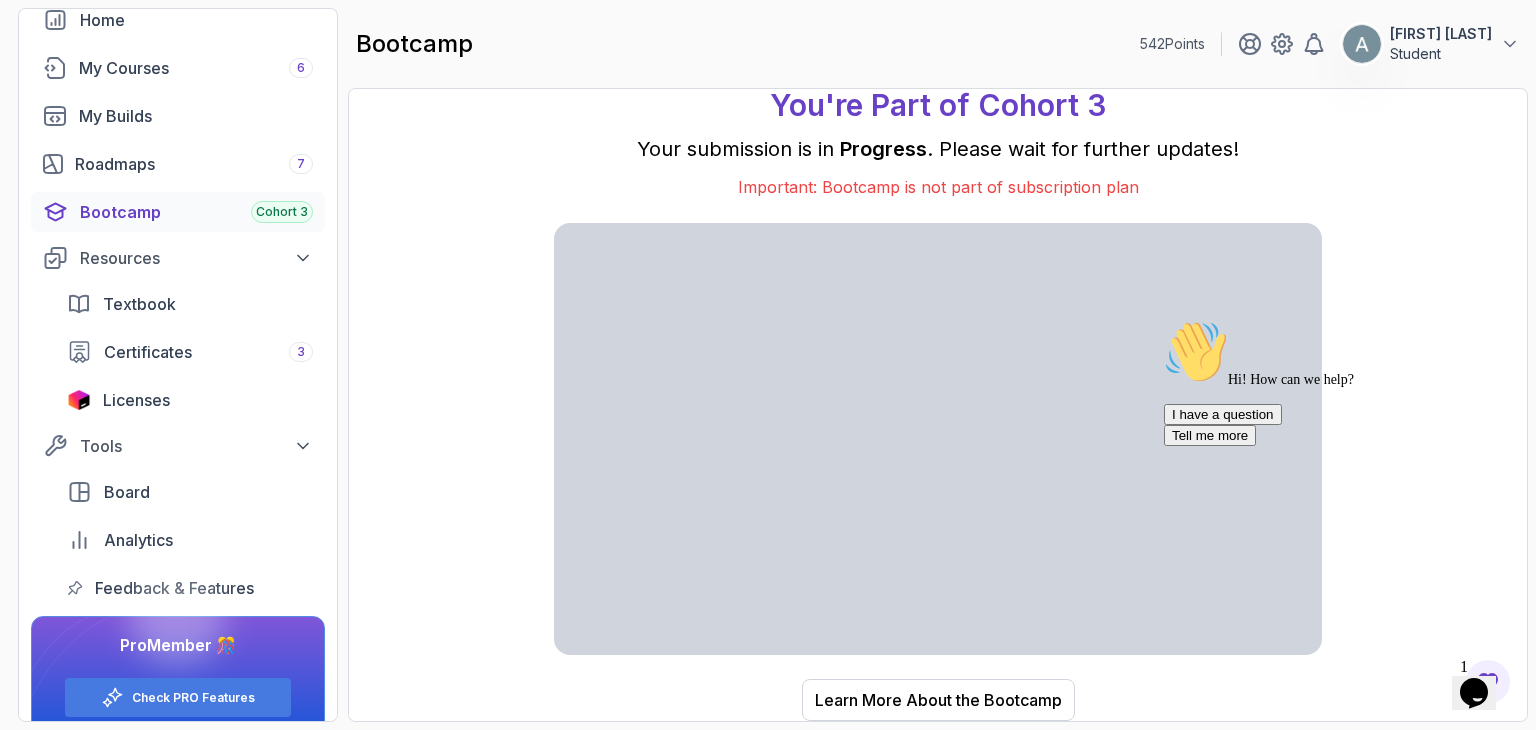 click on "Bootcamp Cohort 3" at bounding box center (196, 212) 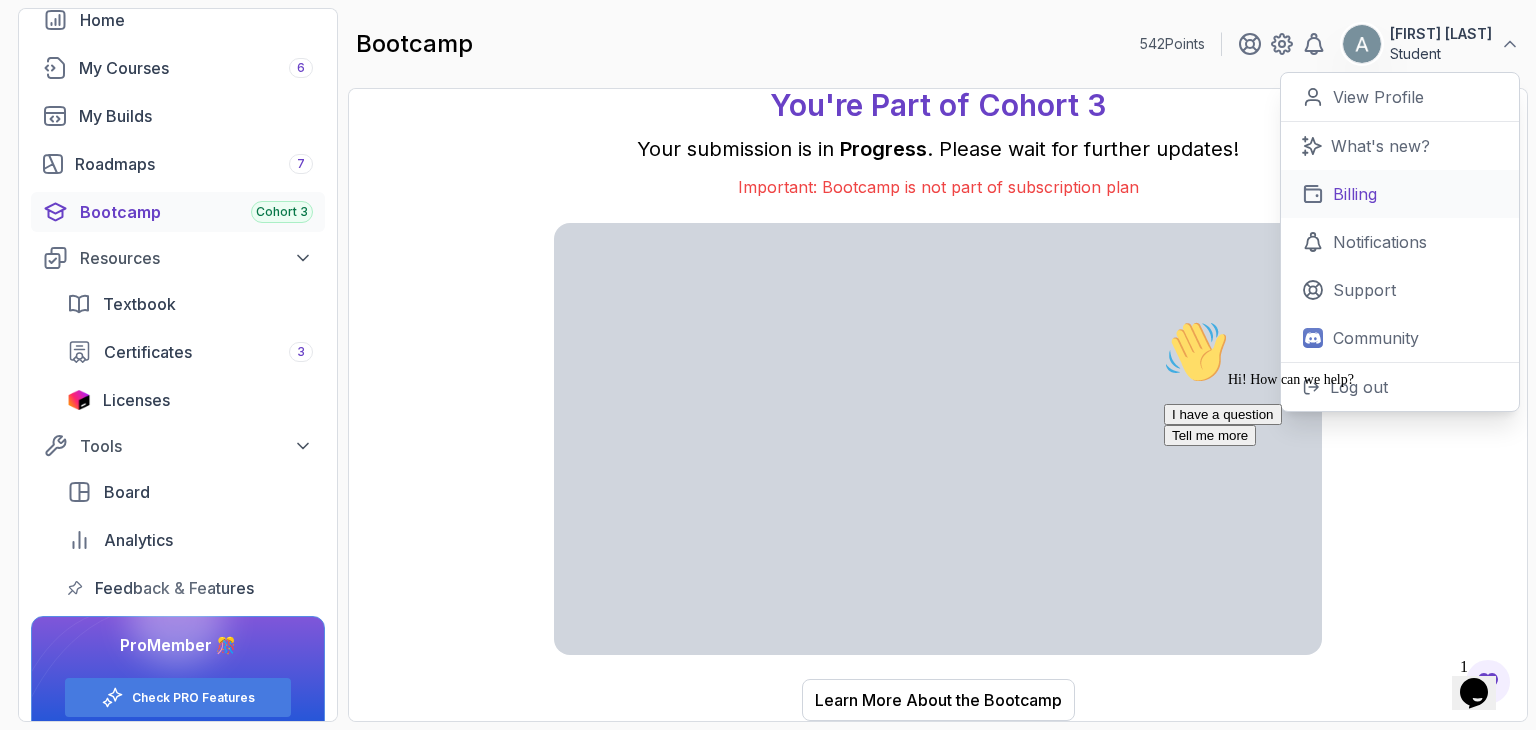 click on "Billing" at bounding box center (1400, 194) 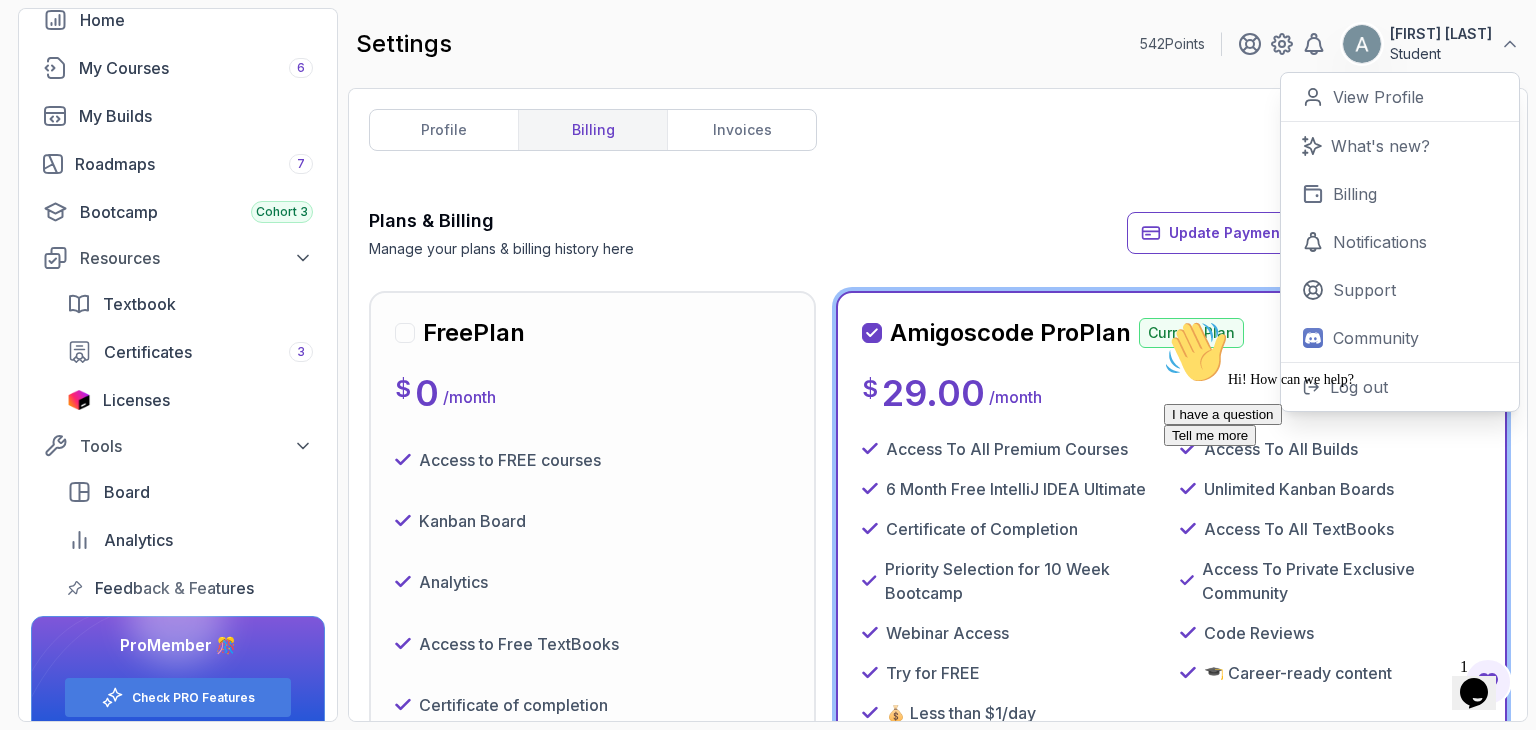 scroll, scrollTop: 2, scrollLeft: 0, axis: vertical 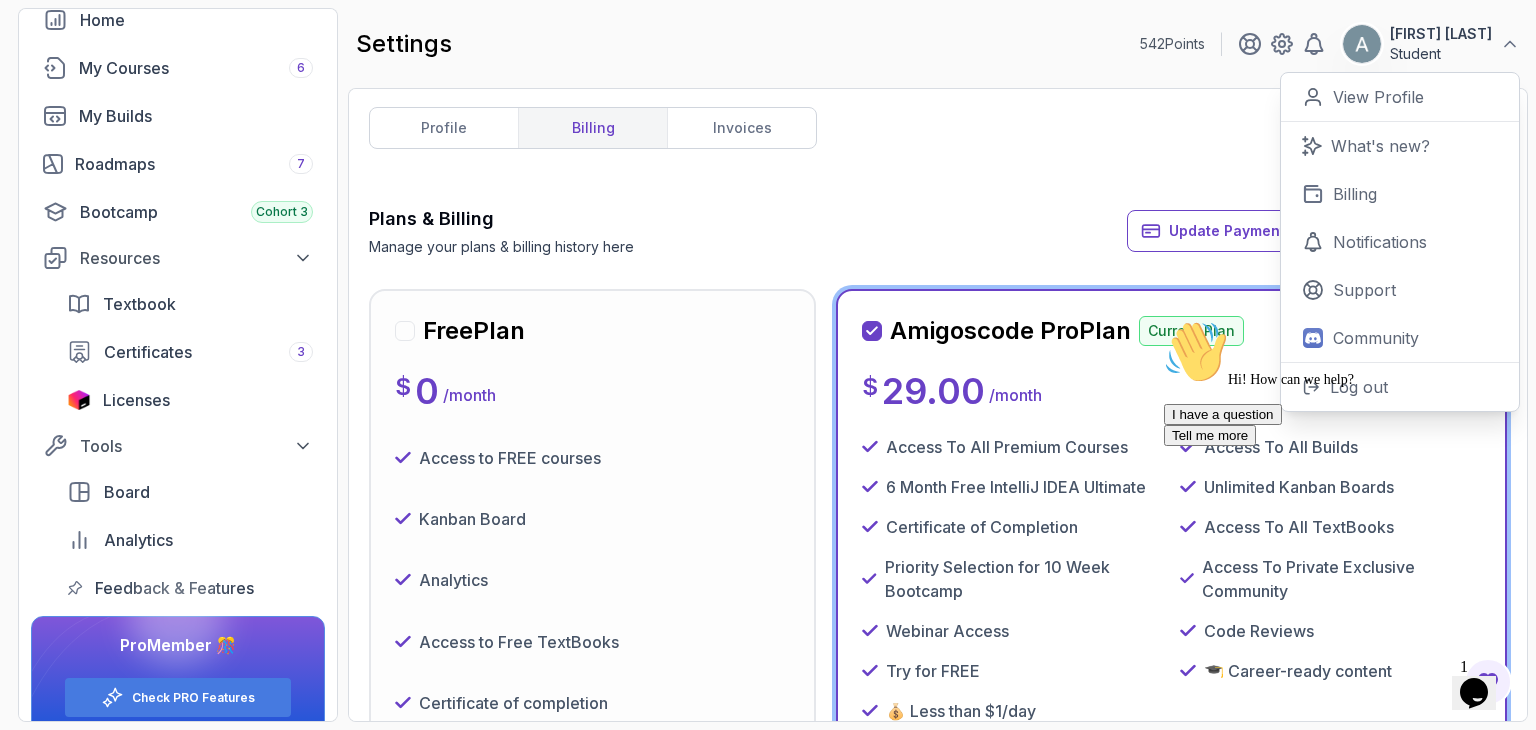 click on "Plans & Billing Manage your plans & billing history here Update Payment Details Need Help?" at bounding box center [938, 231] 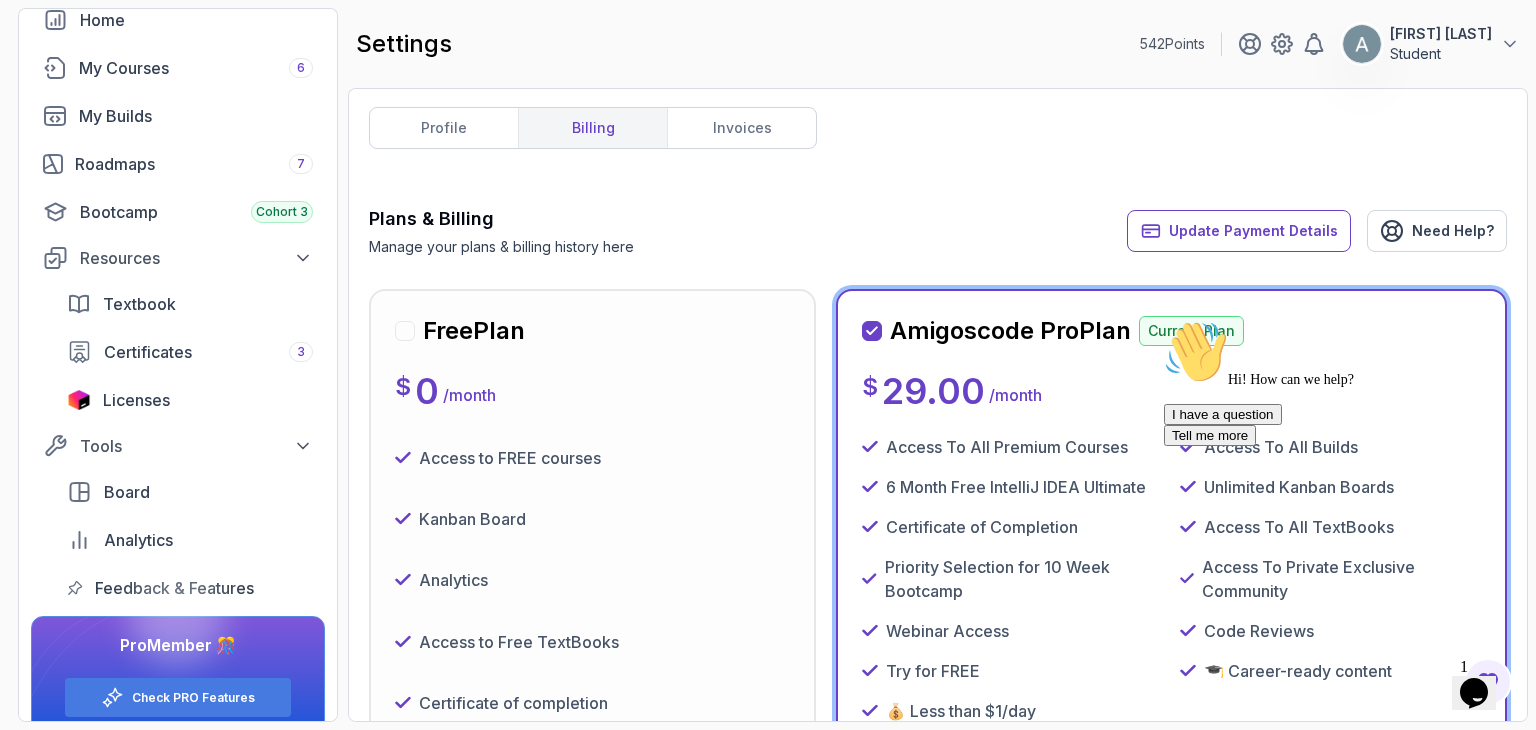 click at bounding box center (1164, 320) 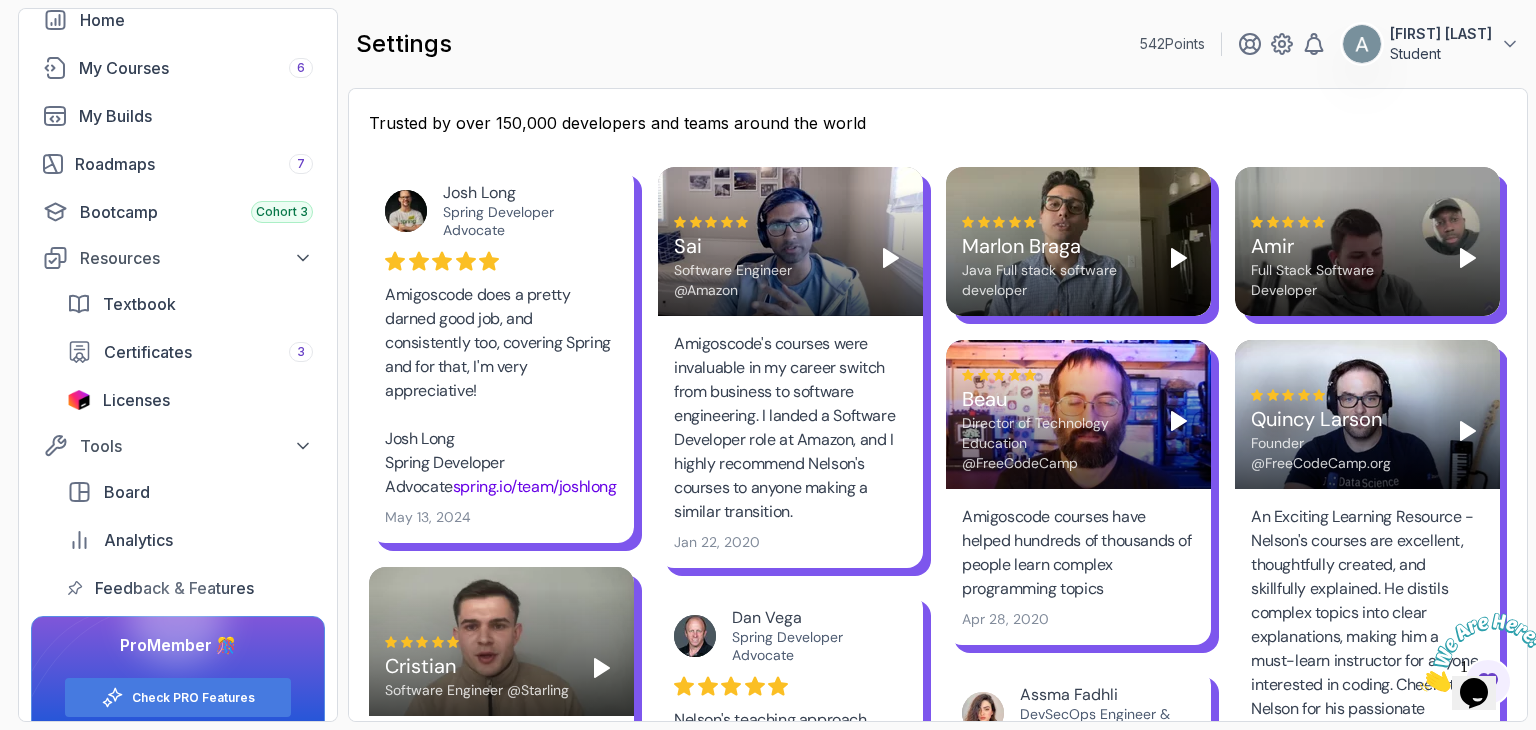 scroll, scrollTop: 1307, scrollLeft: 0, axis: vertical 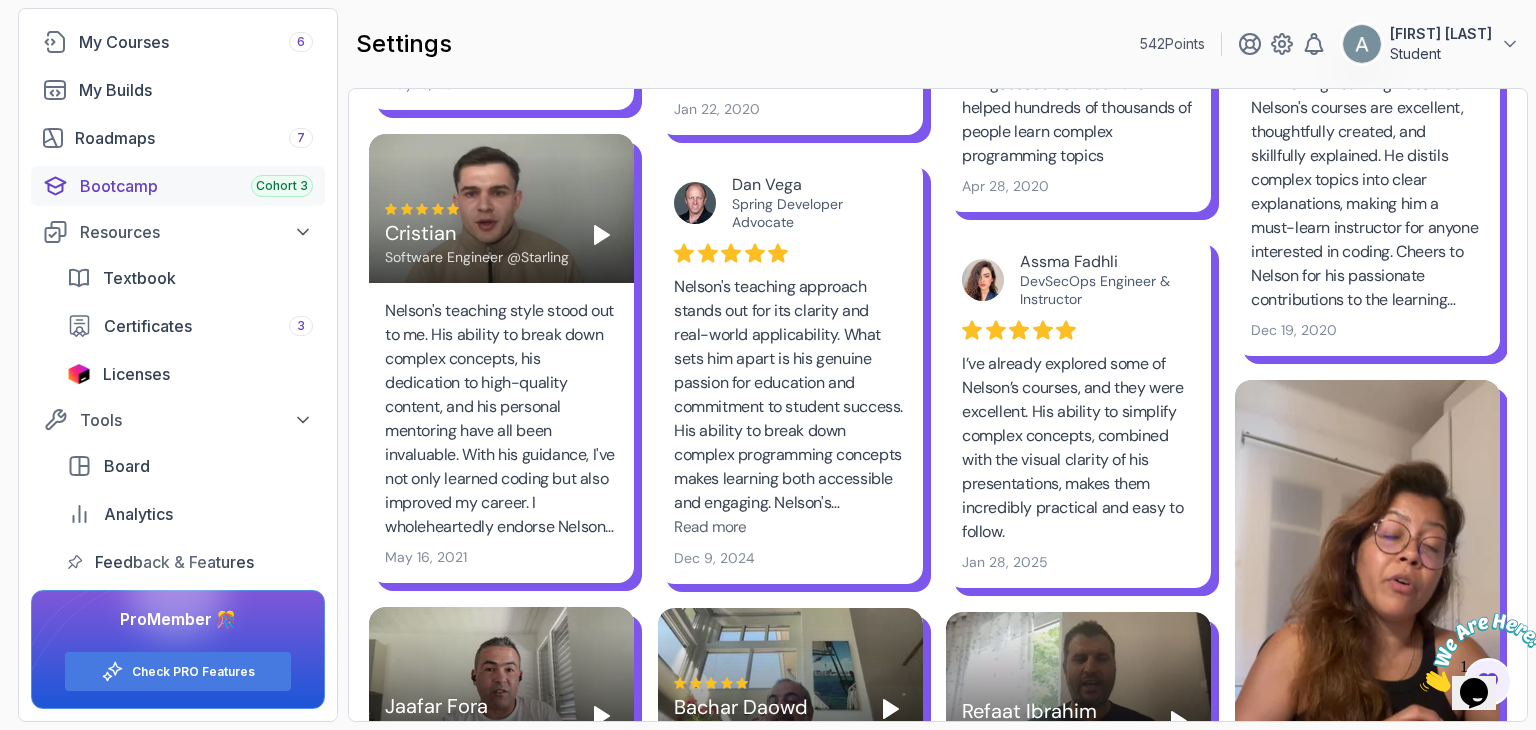 click on "Bootcamp Cohort 3" at bounding box center [196, 186] 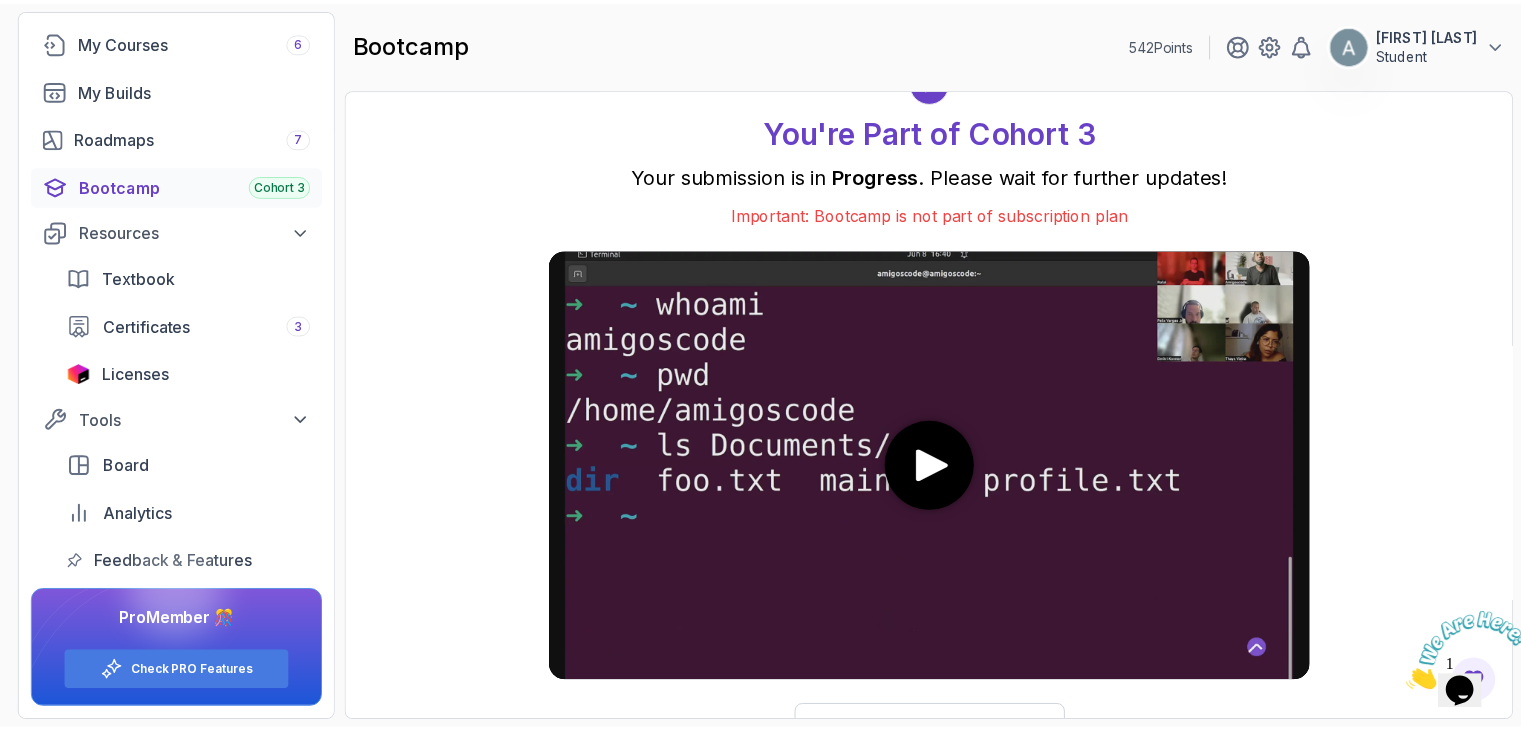 scroll, scrollTop: 27, scrollLeft: 0, axis: vertical 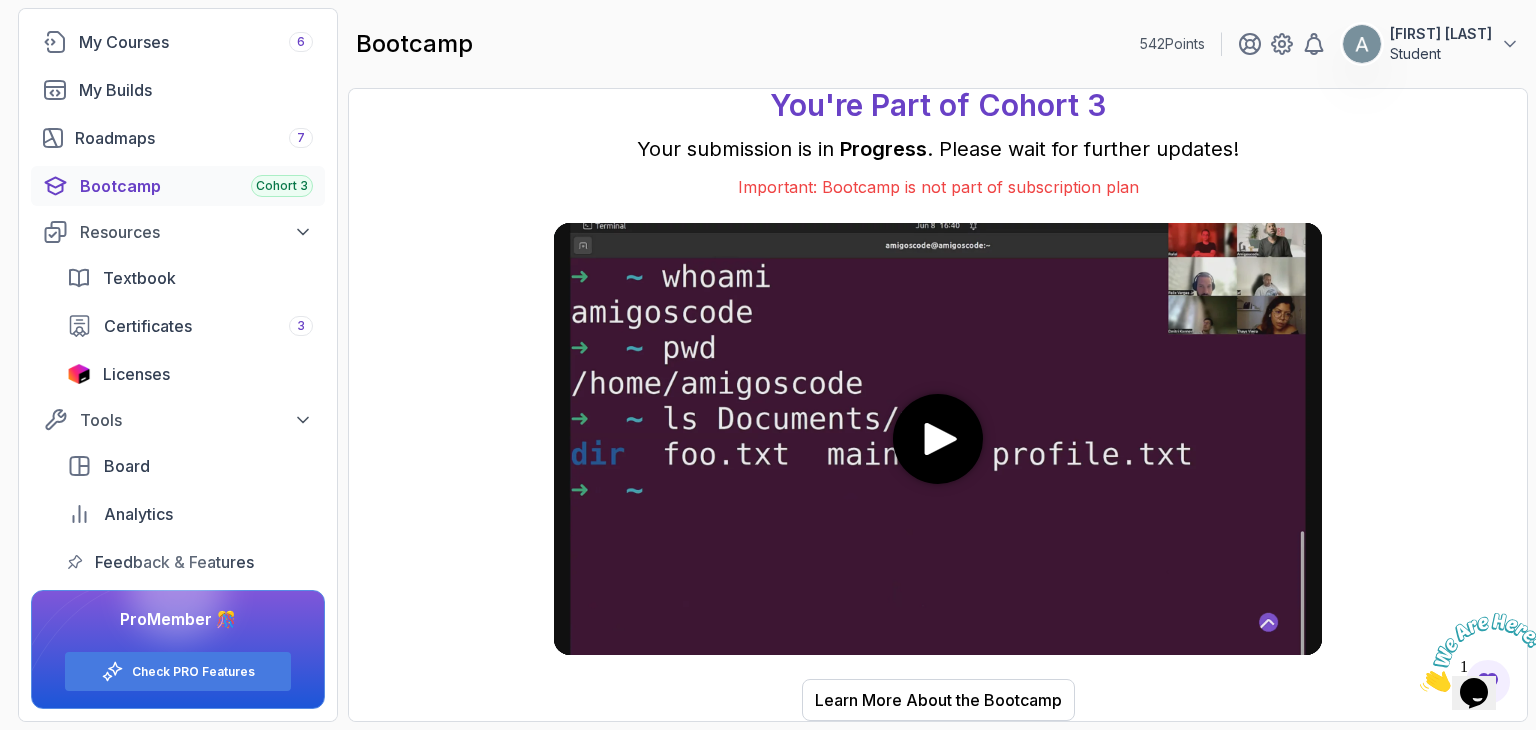 click at bounding box center (1420, 686) 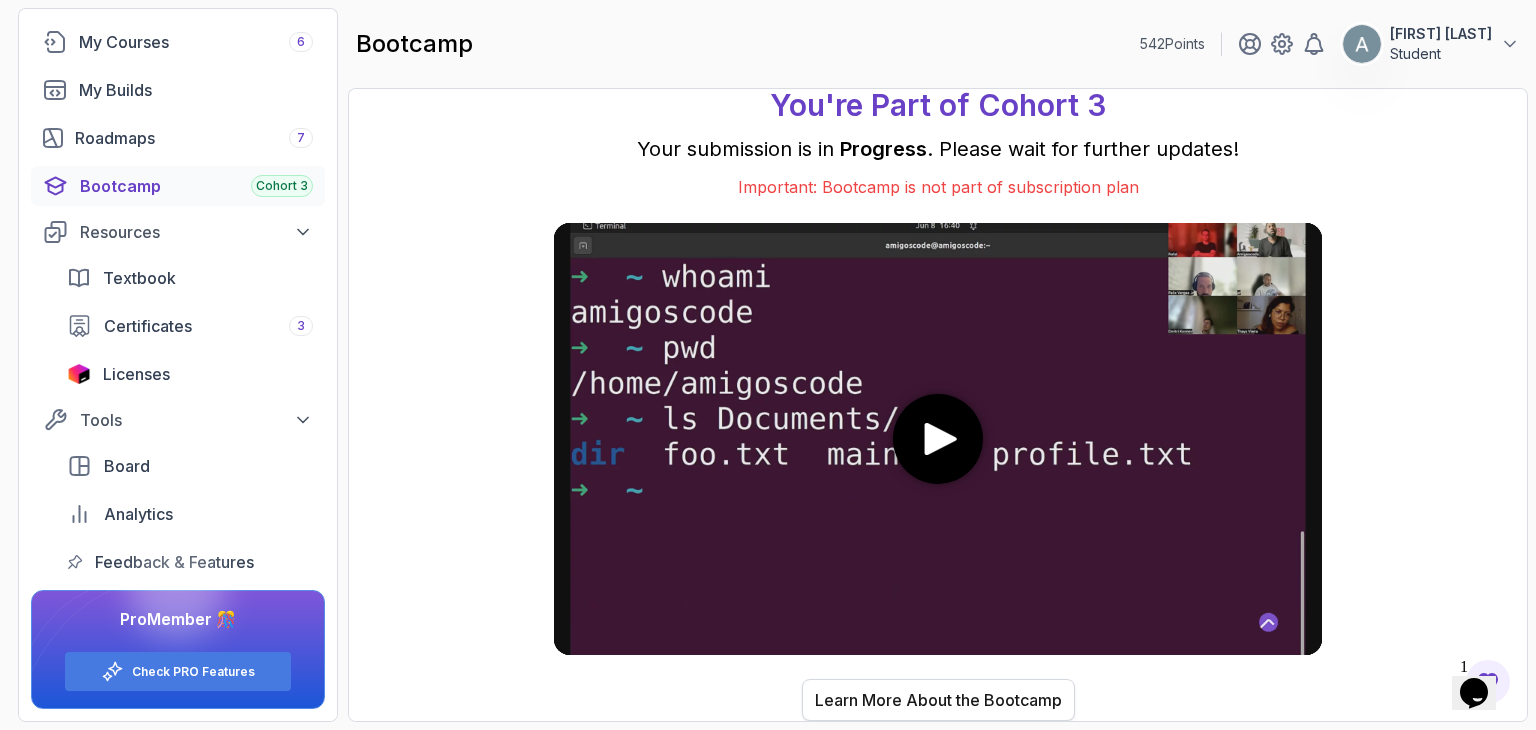 click on "Learn More About the Bootcamp" at bounding box center [938, 700] 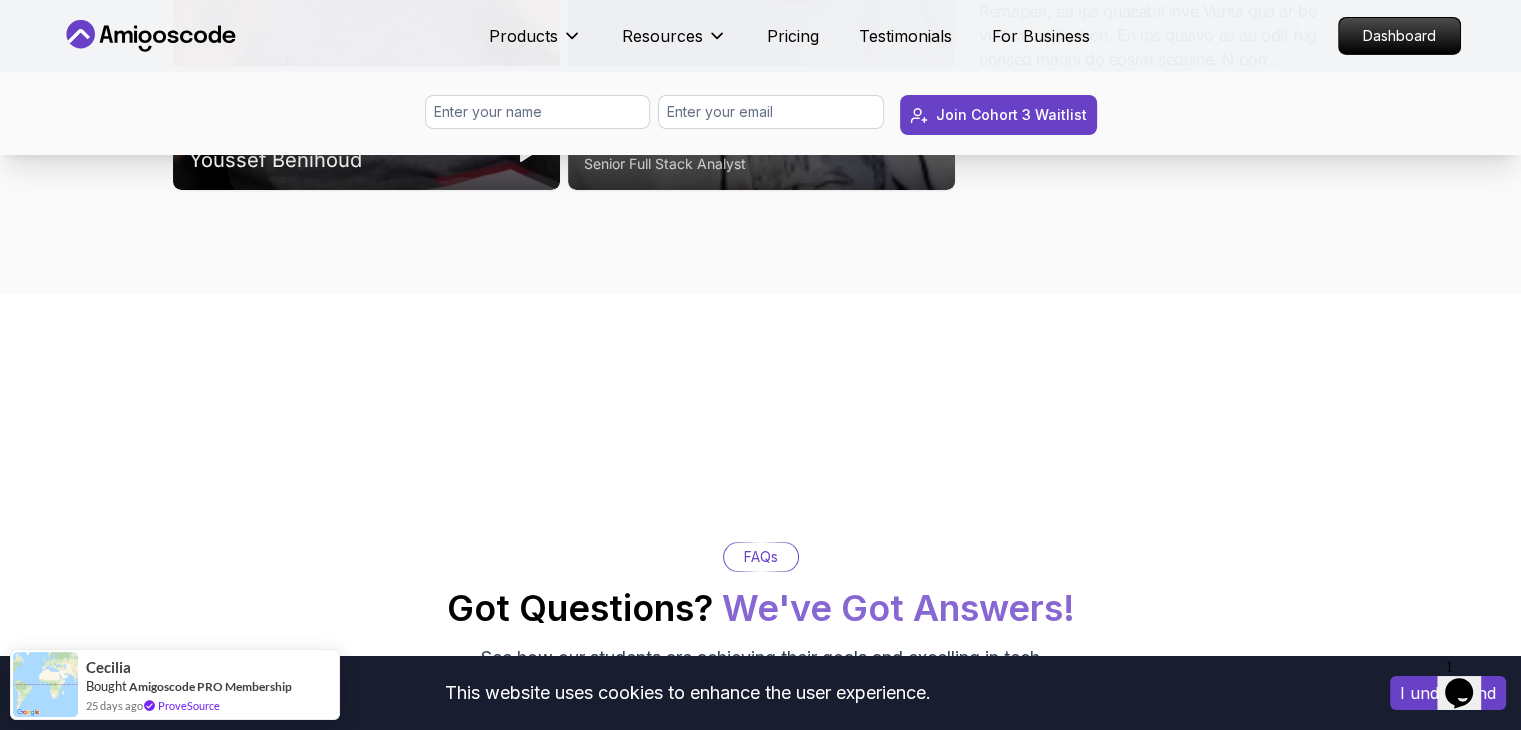 scroll, scrollTop: 6376, scrollLeft: 0, axis: vertical 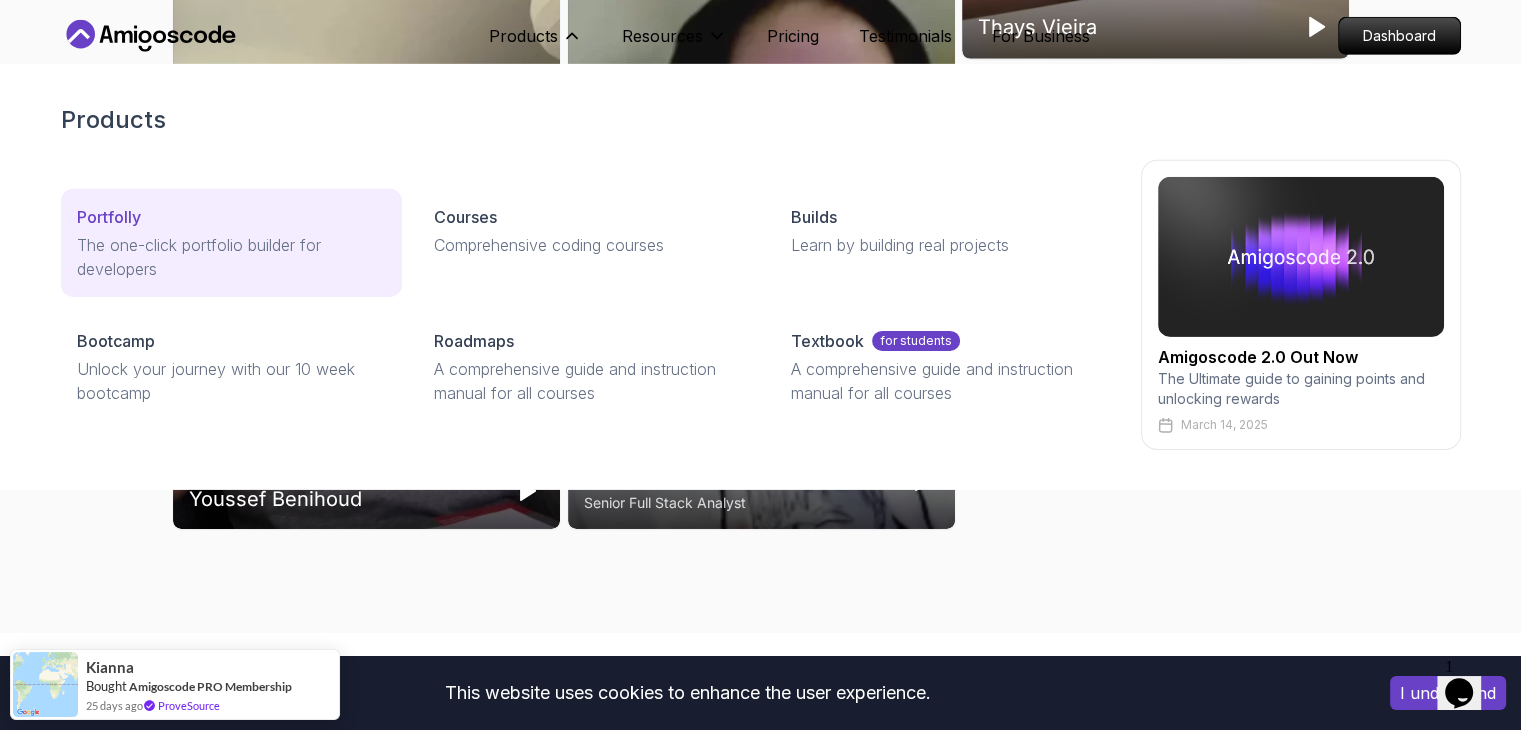 click on "The one-click portfolio builder for developers" at bounding box center [231, 257] 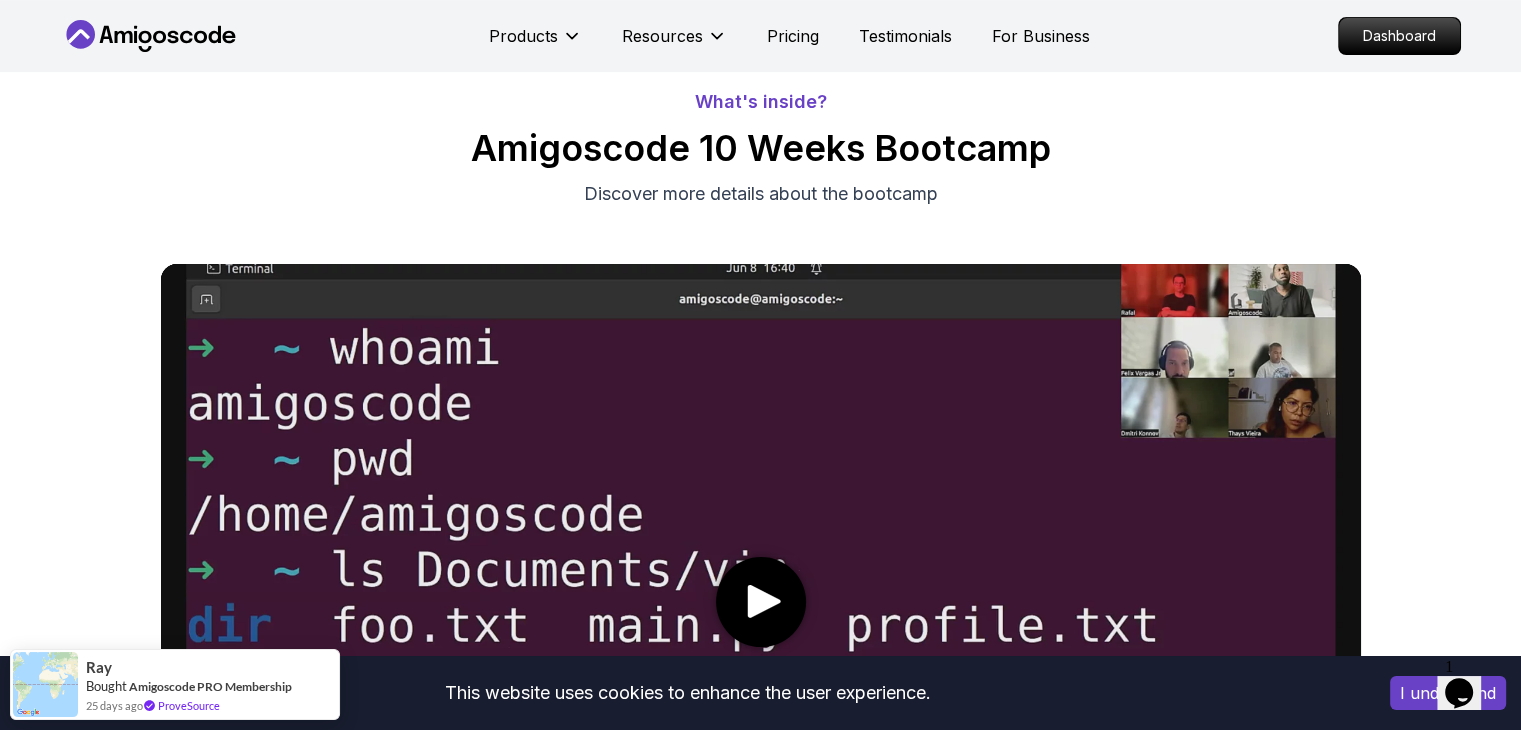 scroll, scrollTop: 0, scrollLeft: 0, axis: both 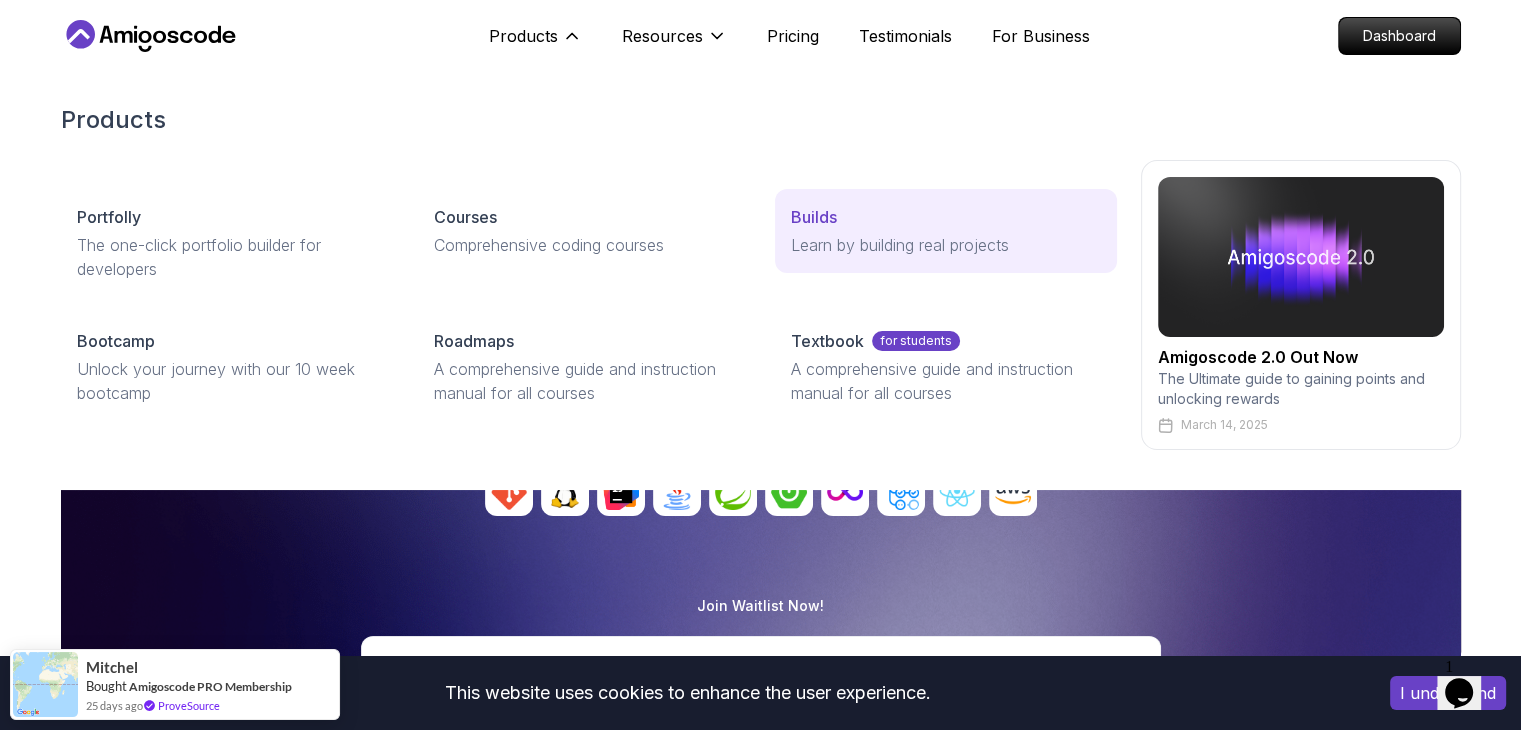 click on "Builds" at bounding box center [945, 217] 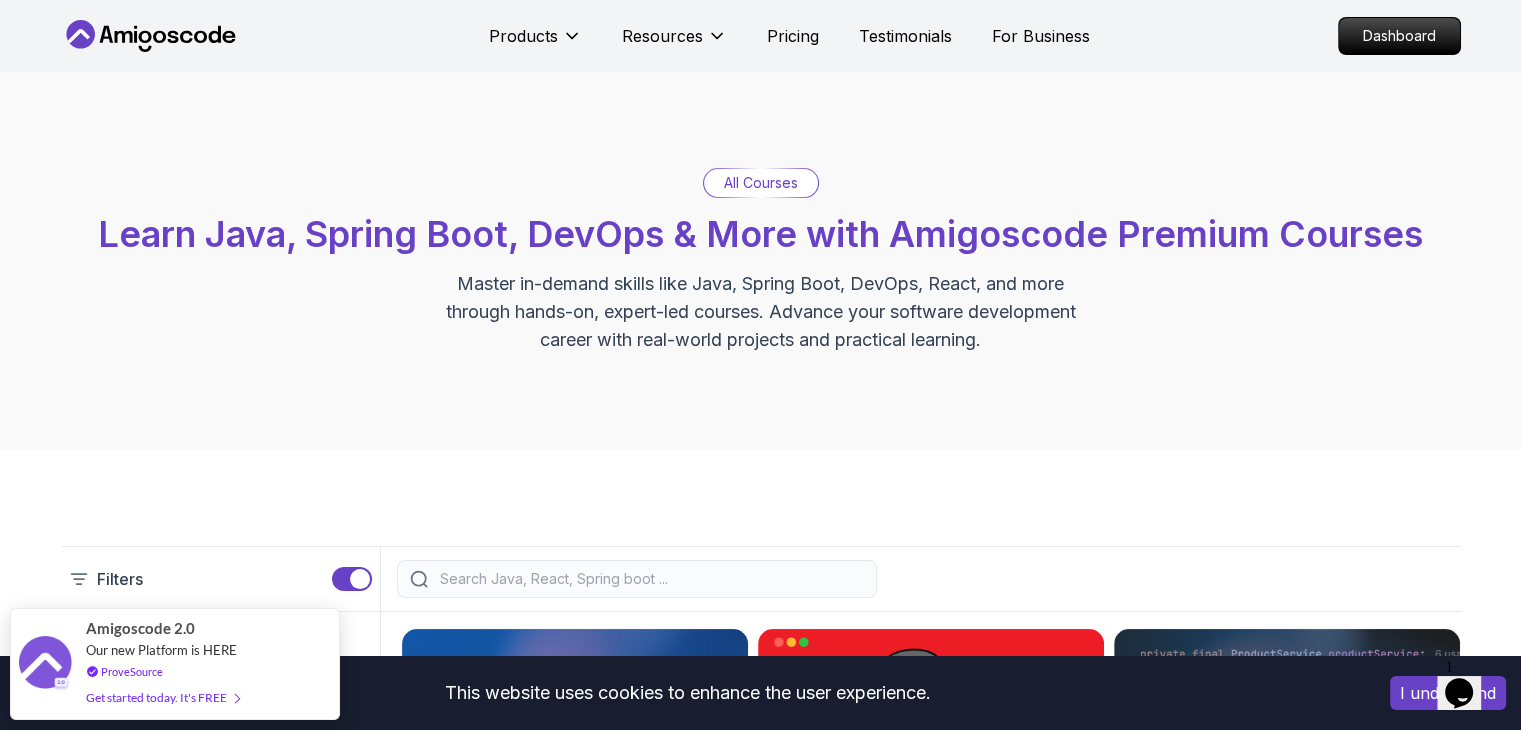 scroll, scrollTop: 0, scrollLeft: 0, axis: both 